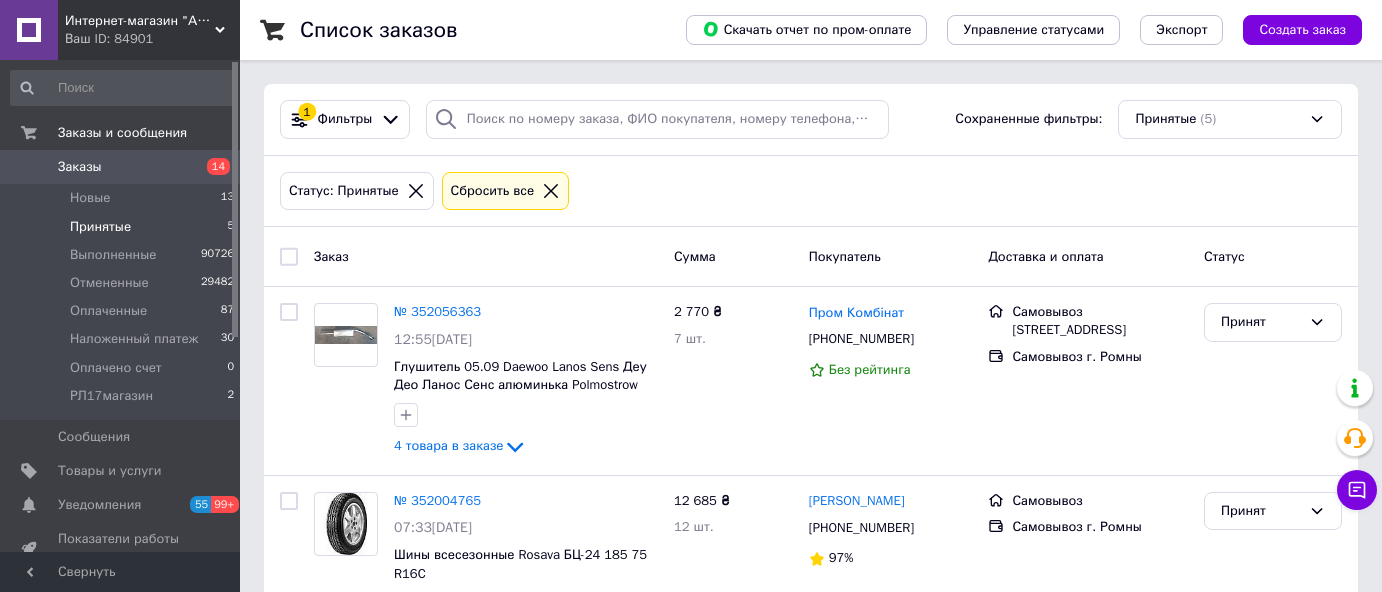 scroll, scrollTop: 0, scrollLeft: 0, axis: both 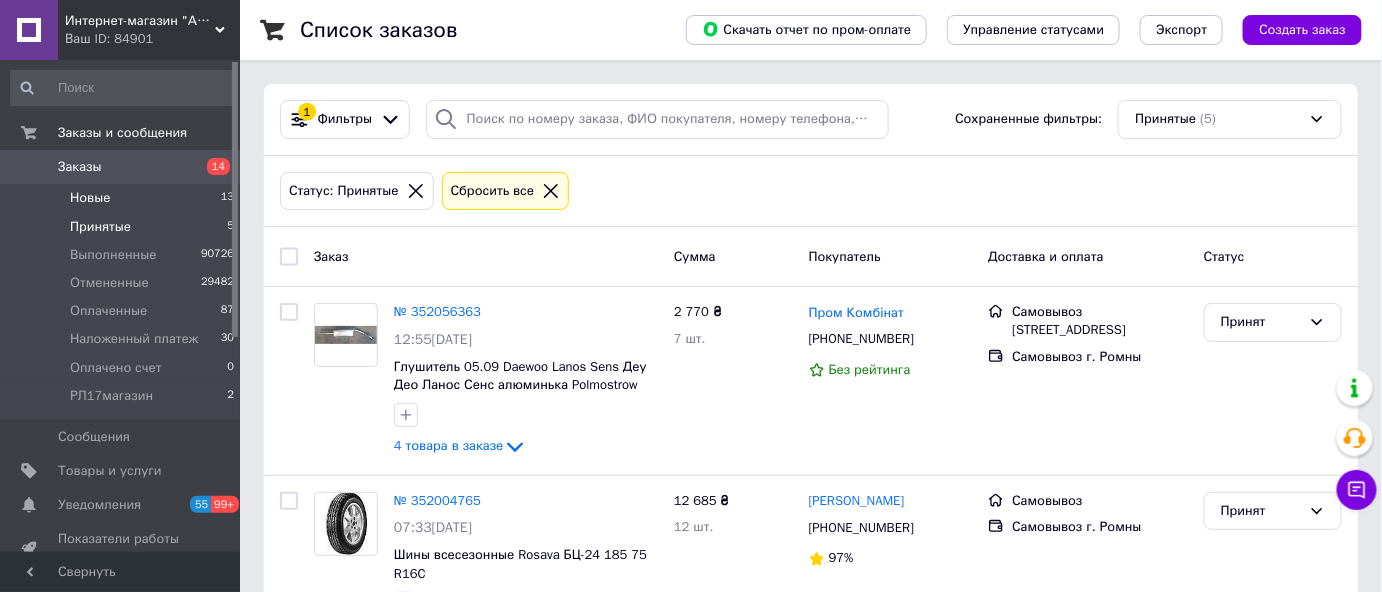 drag, startPoint x: 87, startPoint y: 196, endPoint x: 96, endPoint y: 210, distance: 16.643316 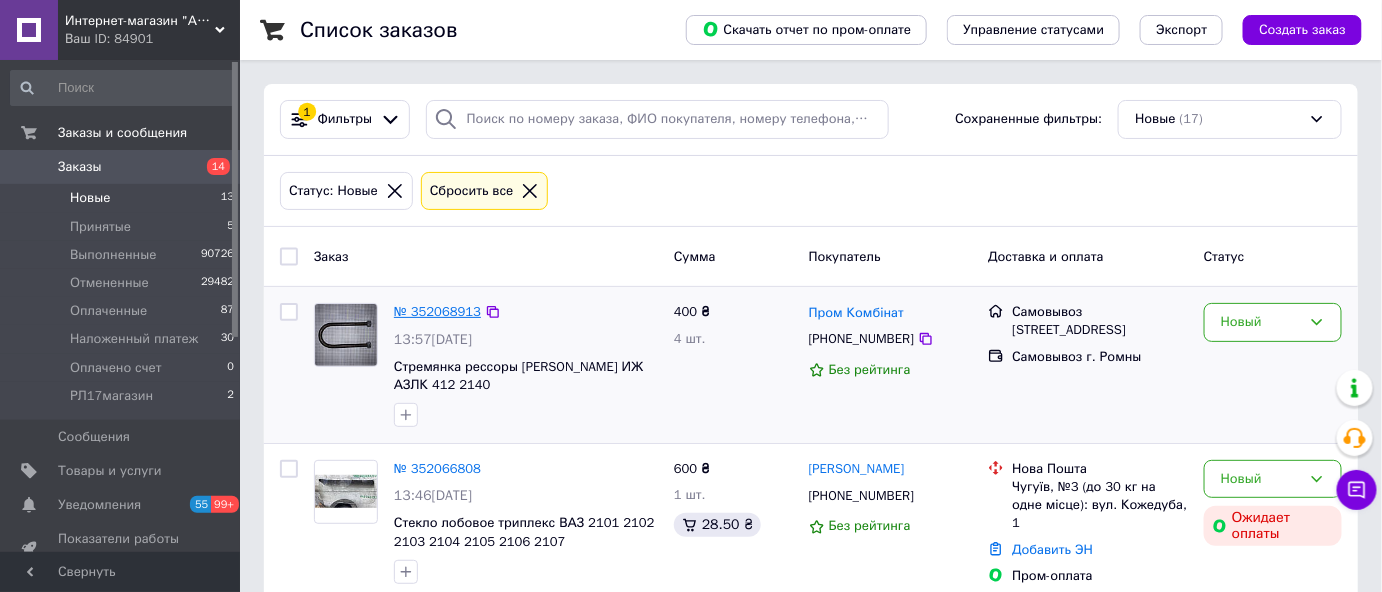 click on "№ 352068913" at bounding box center (437, 311) 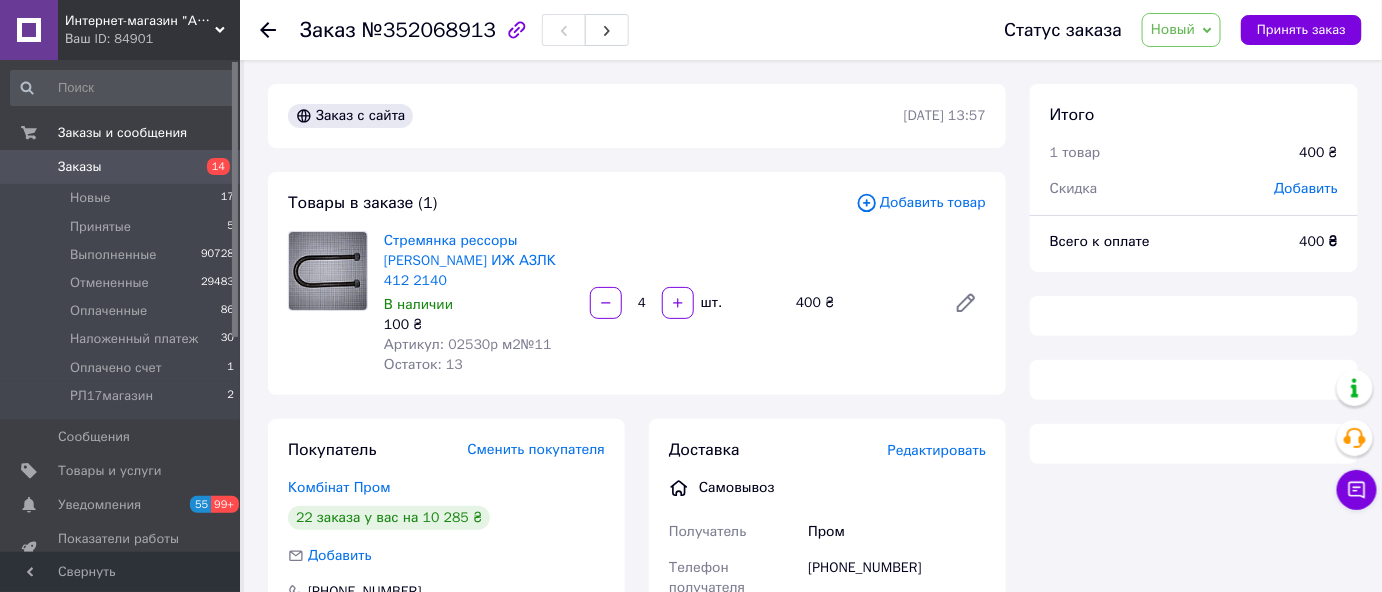 click on "Новый" at bounding box center (1181, 30) 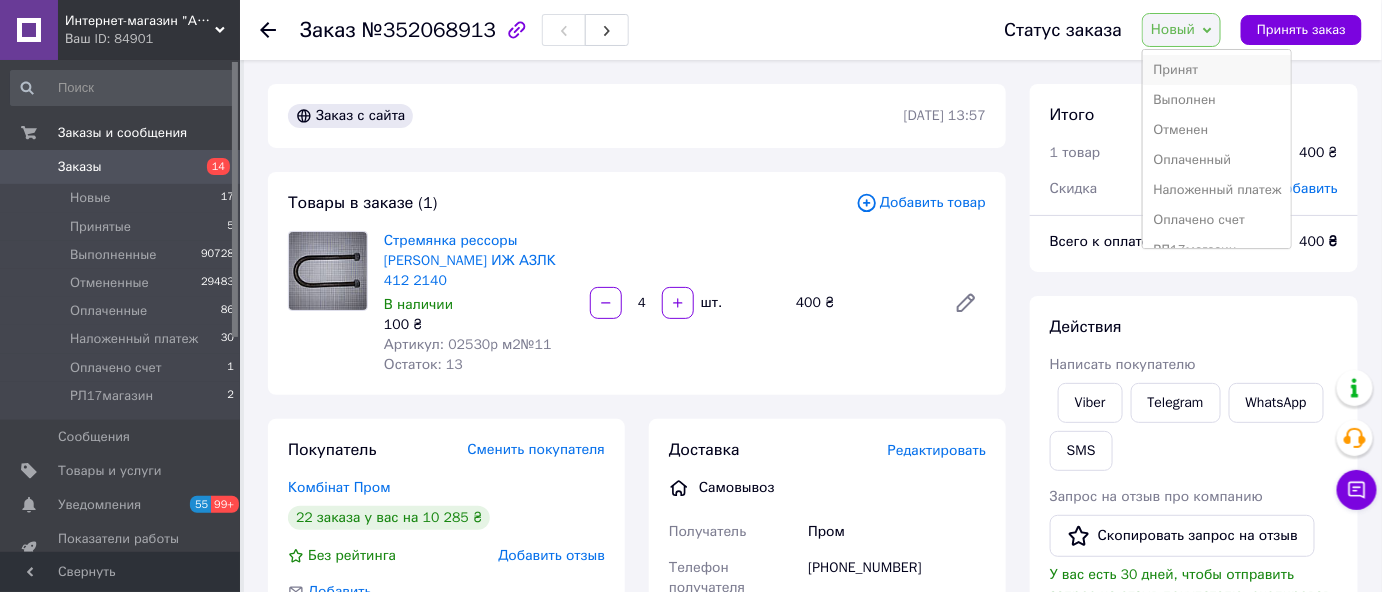 click on "Принят" at bounding box center [1217, 70] 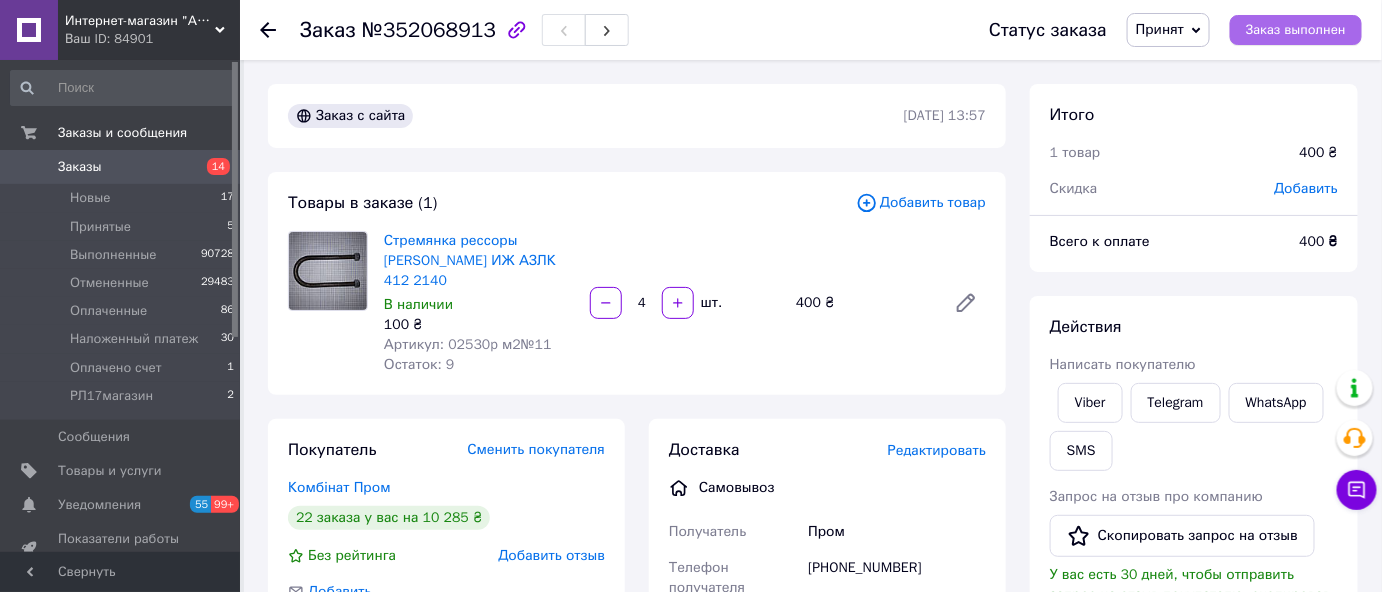 click on "Заказ выполнен" at bounding box center [1296, 30] 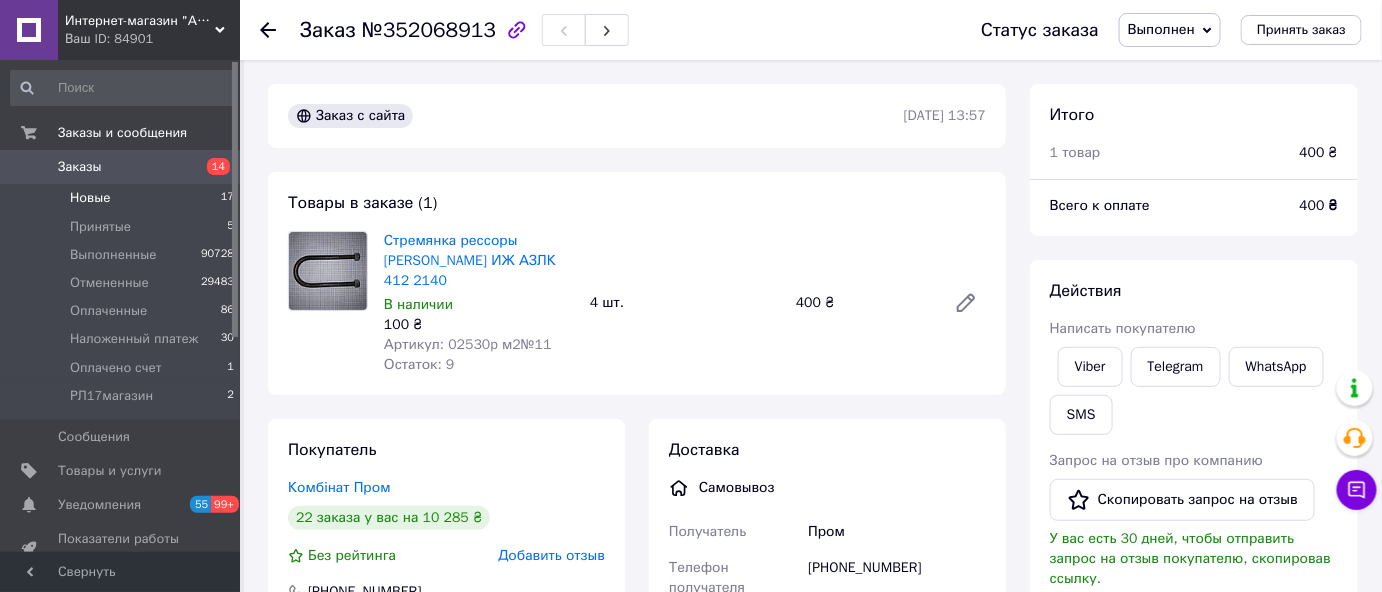 click on "Новые" at bounding box center [90, 198] 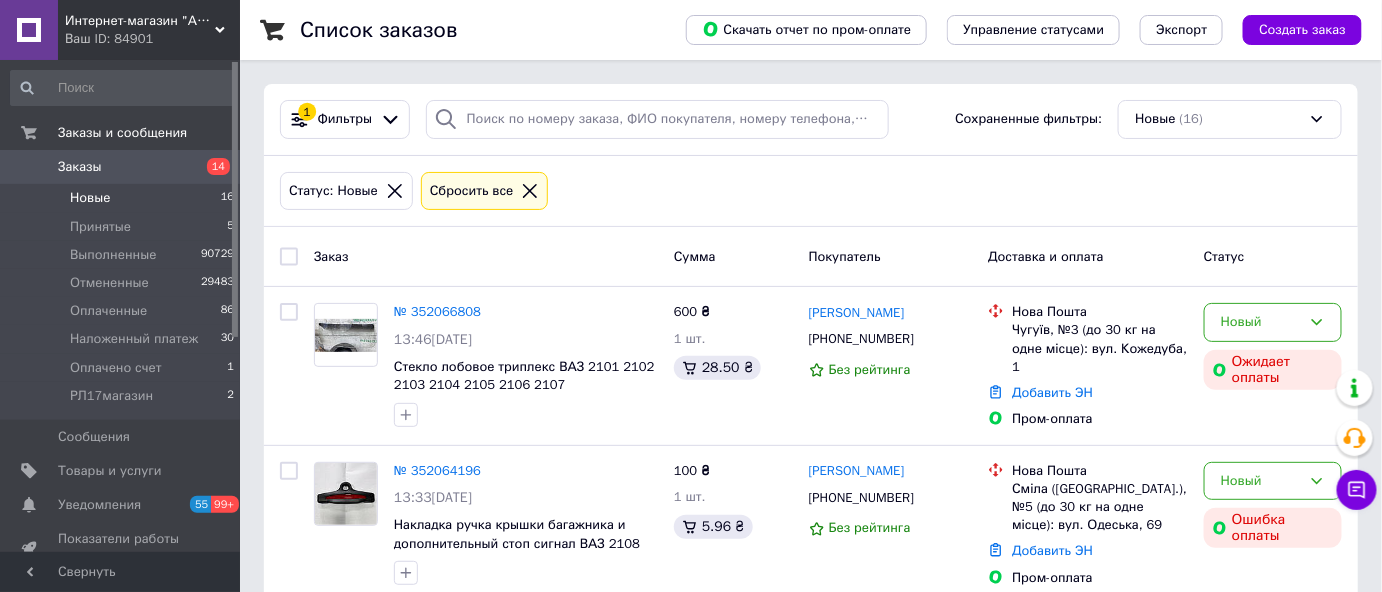 click 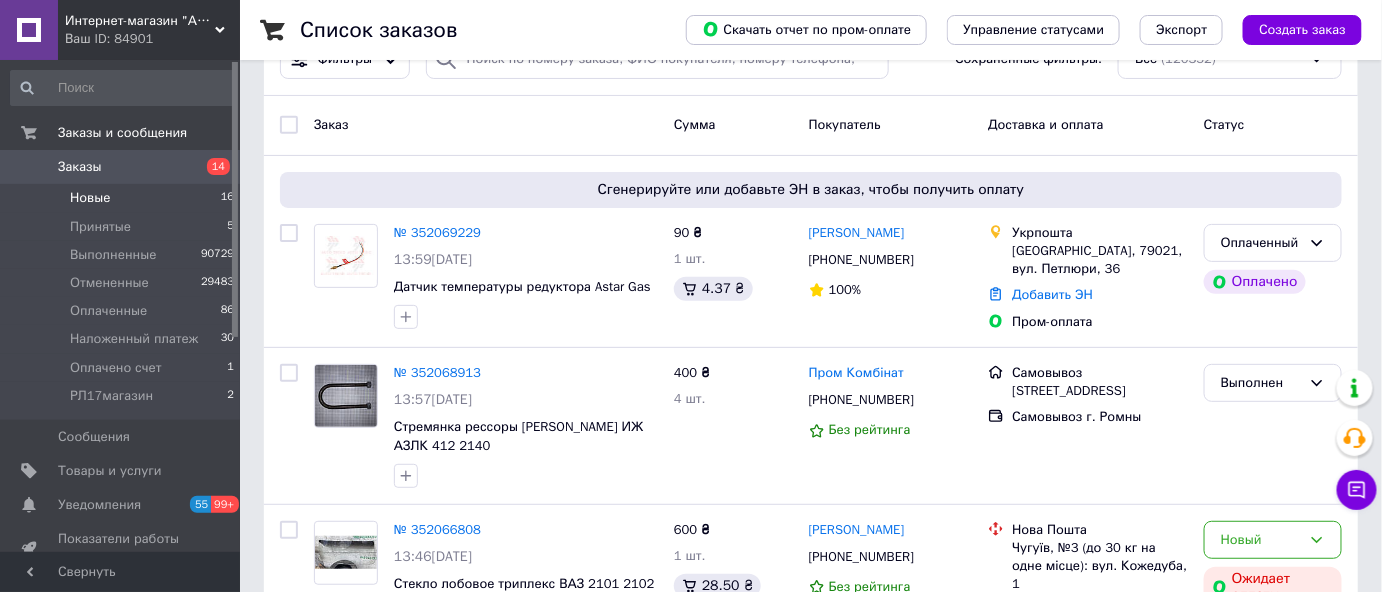 scroll, scrollTop: 90, scrollLeft: 0, axis: vertical 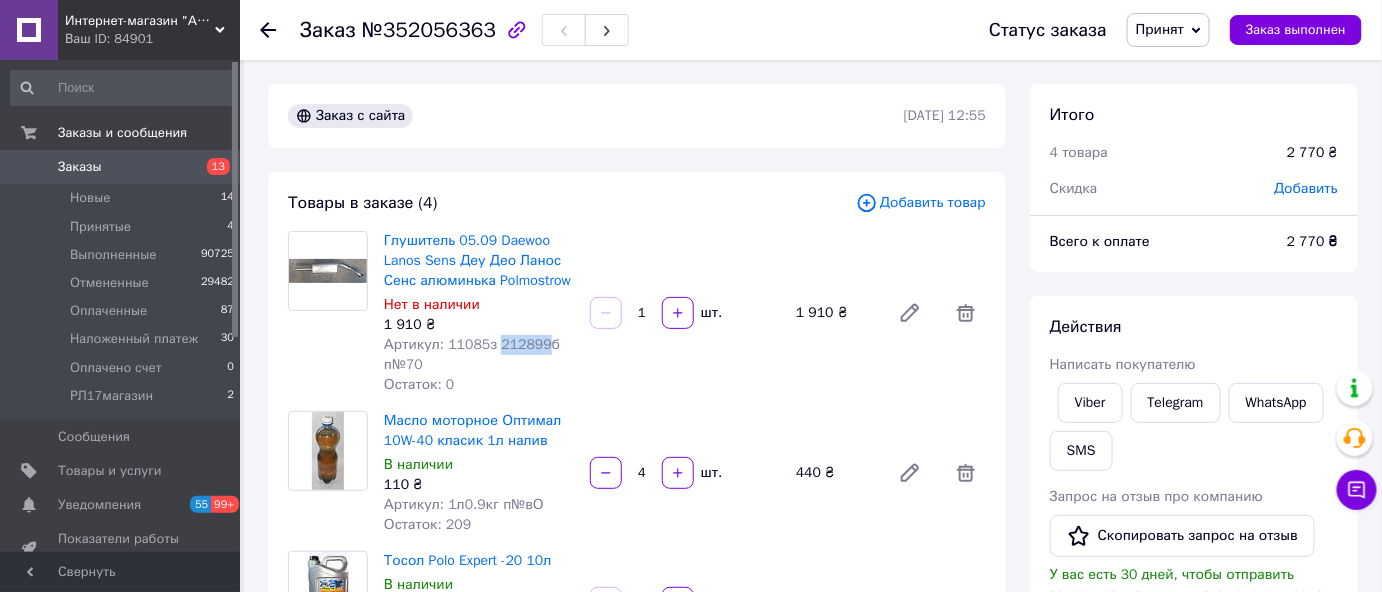 drag, startPoint x: 493, startPoint y: 340, endPoint x: 536, endPoint y: 344, distance: 43.185646 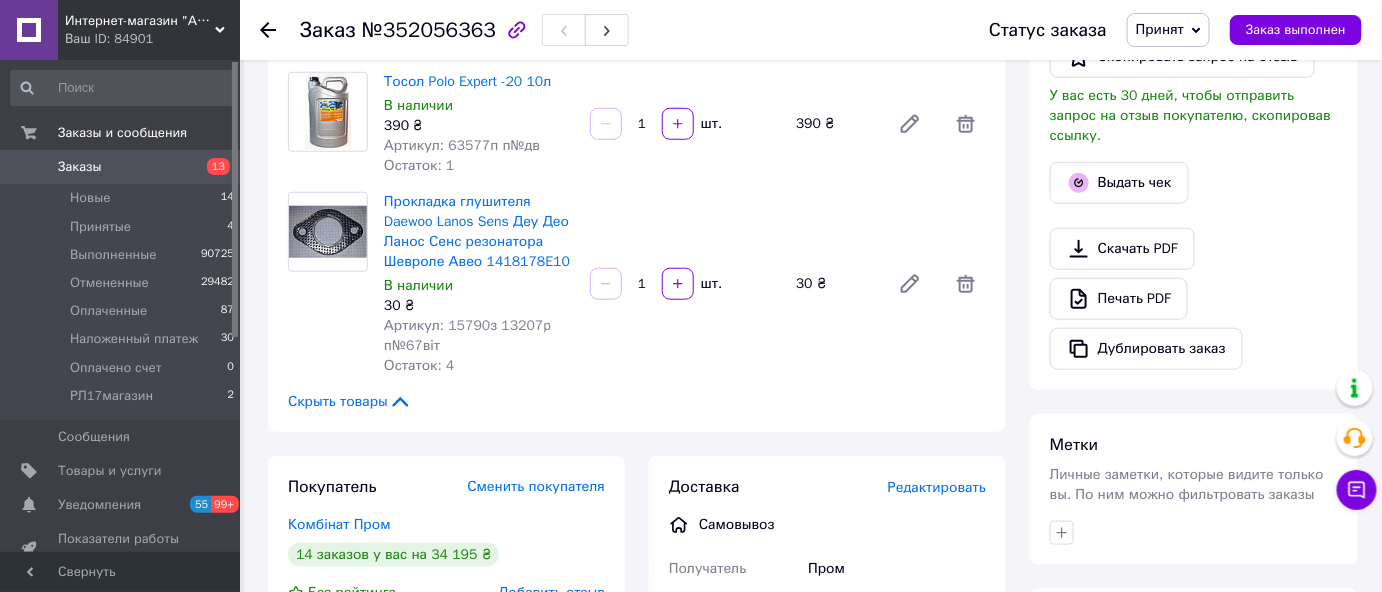 scroll, scrollTop: 545, scrollLeft: 0, axis: vertical 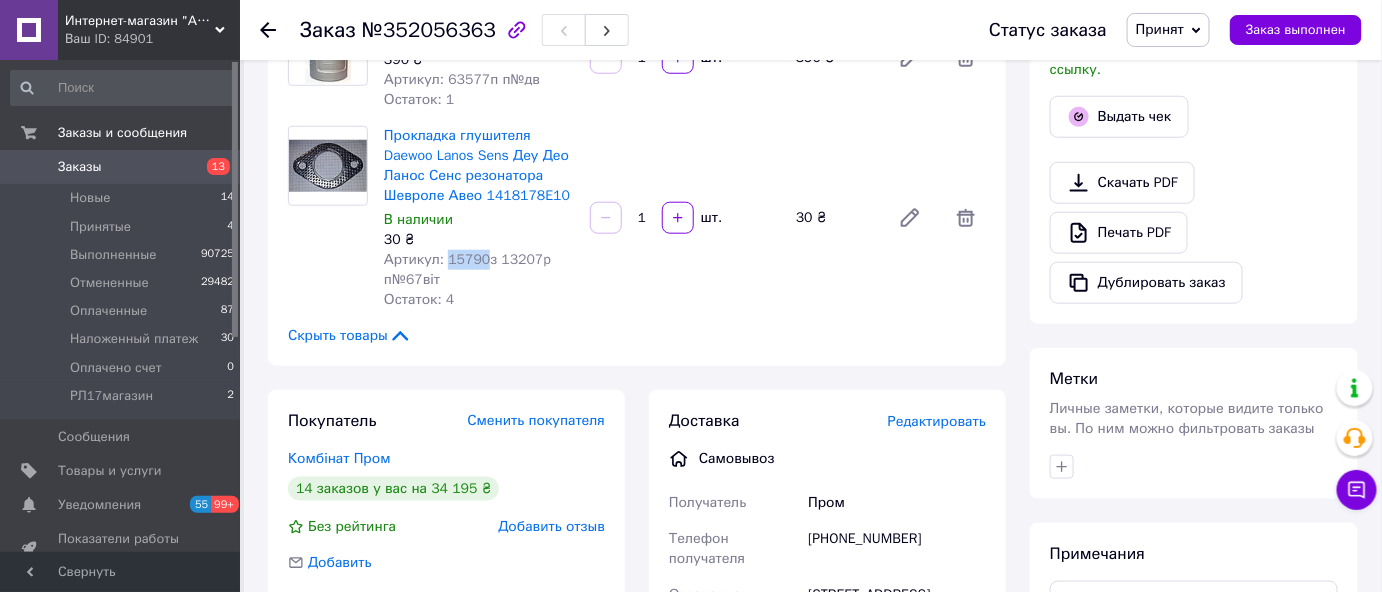 drag, startPoint x: 445, startPoint y: 260, endPoint x: 478, endPoint y: 266, distance: 33.54102 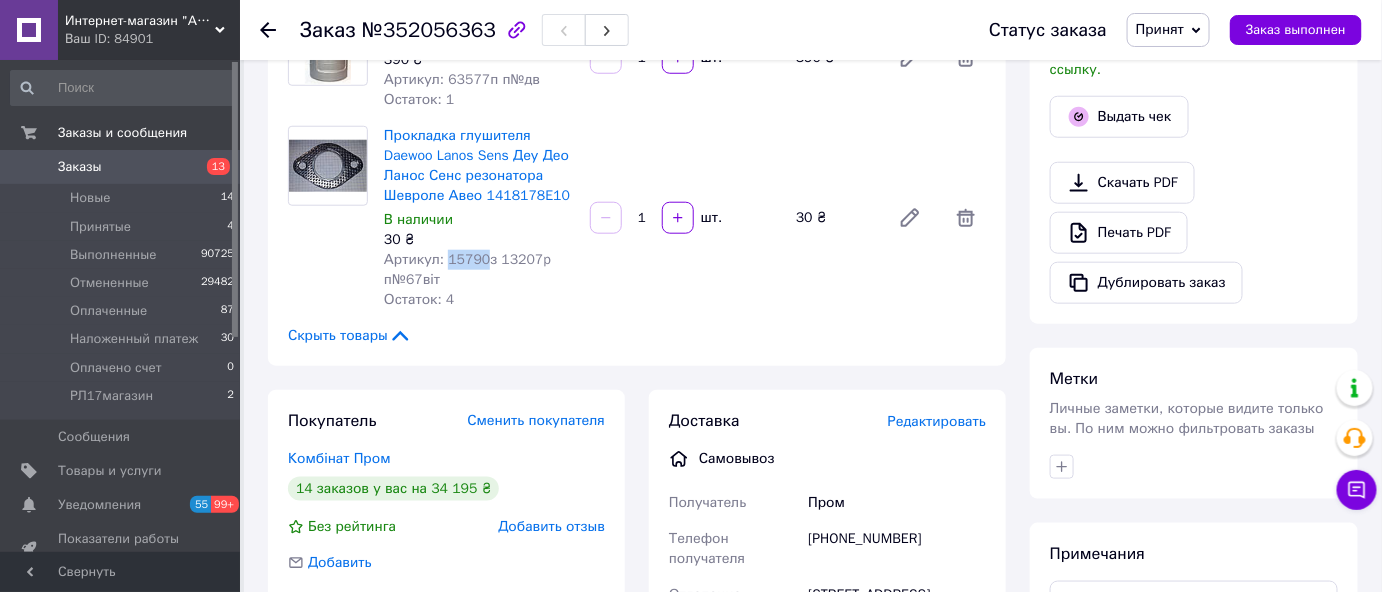 copy on "15790" 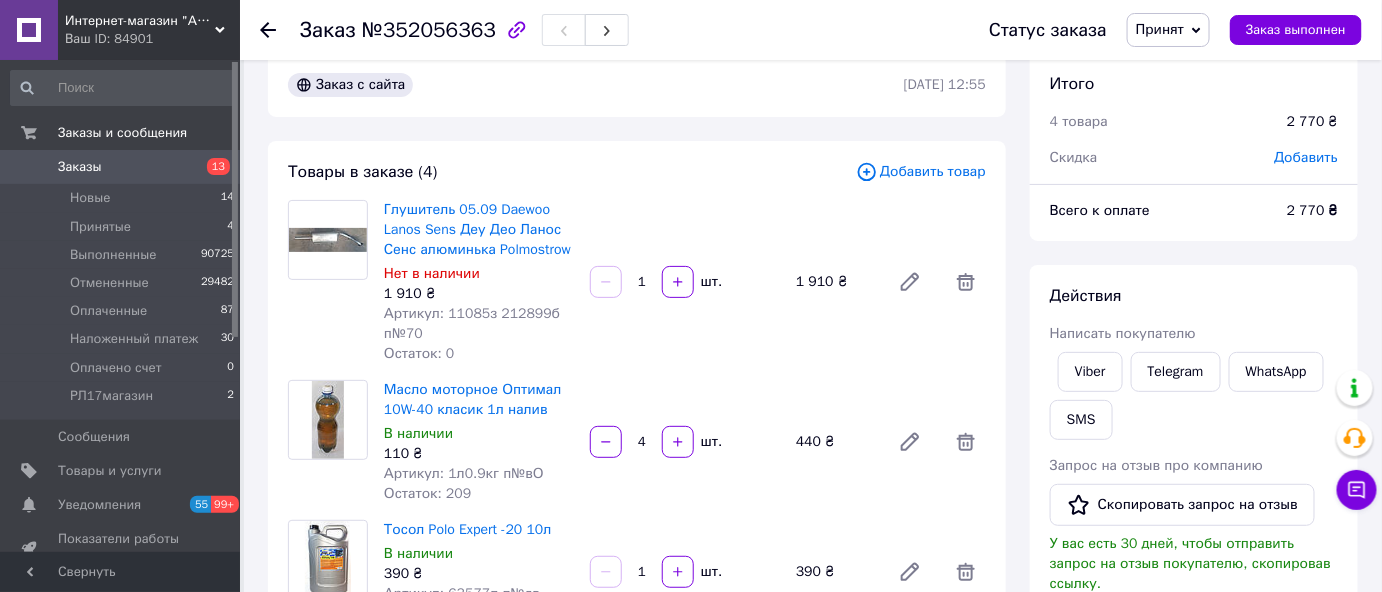 scroll, scrollTop: 0, scrollLeft: 0, axis: both 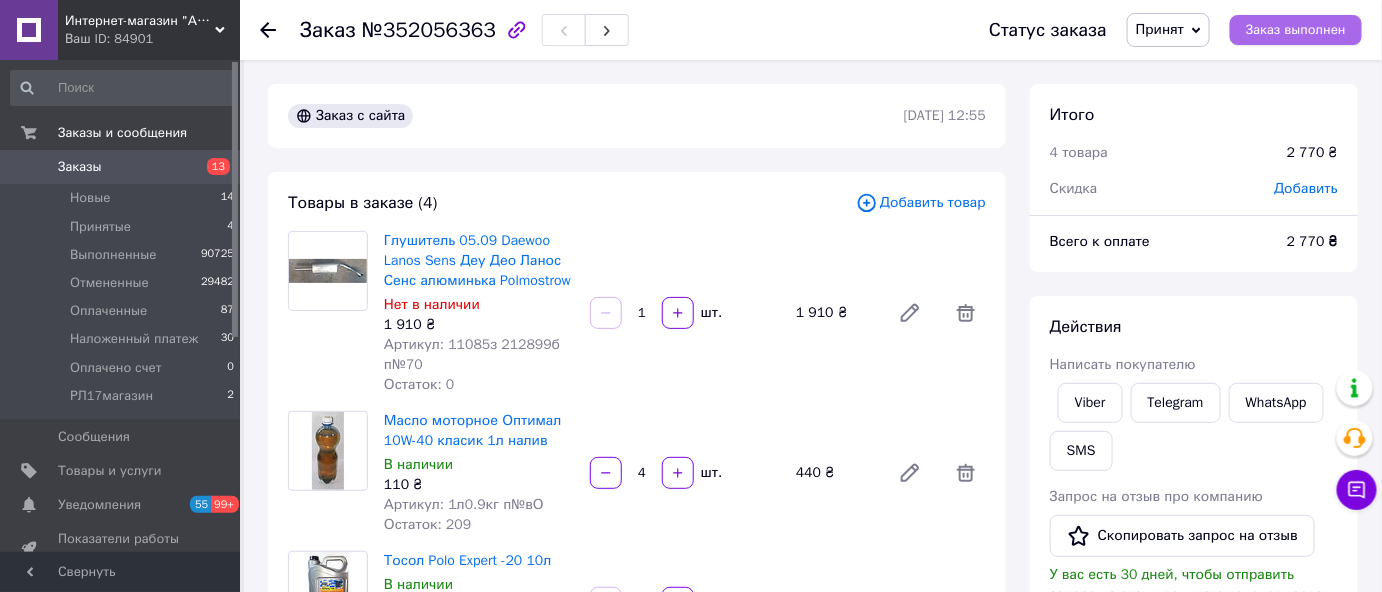 click on "Заказ выполнен" at bounding box center [1296, 30] 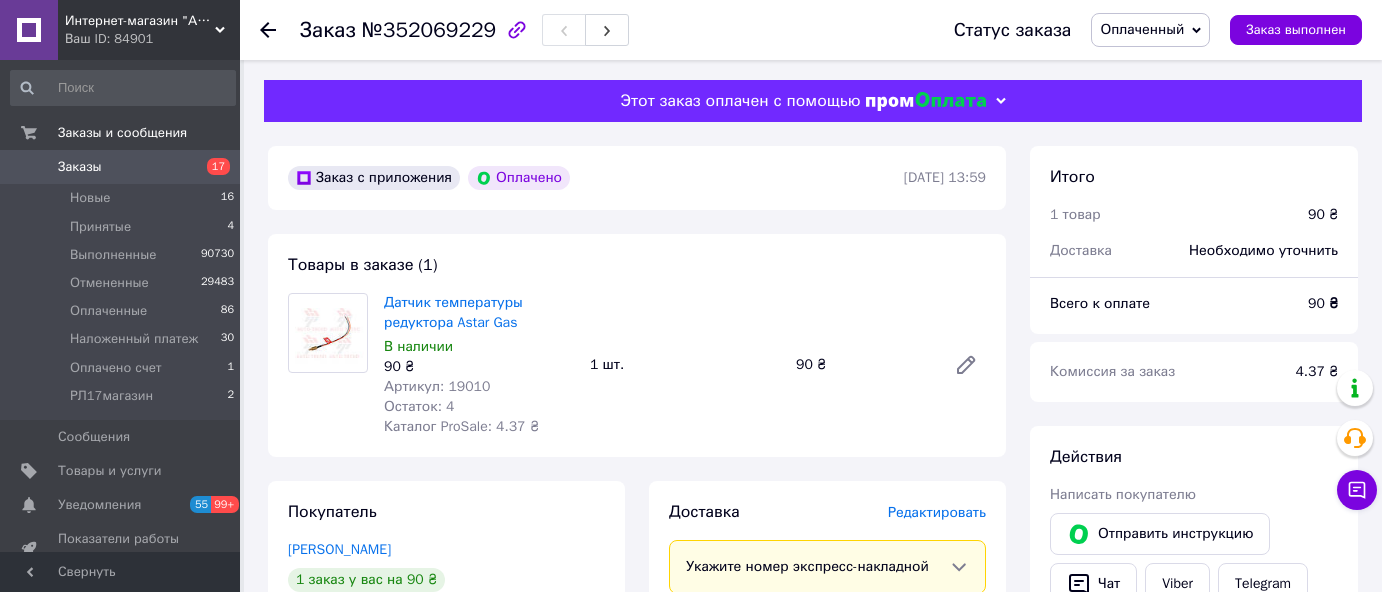 scroll, scrollTop: 0, scrollLeft: 0, axis: both 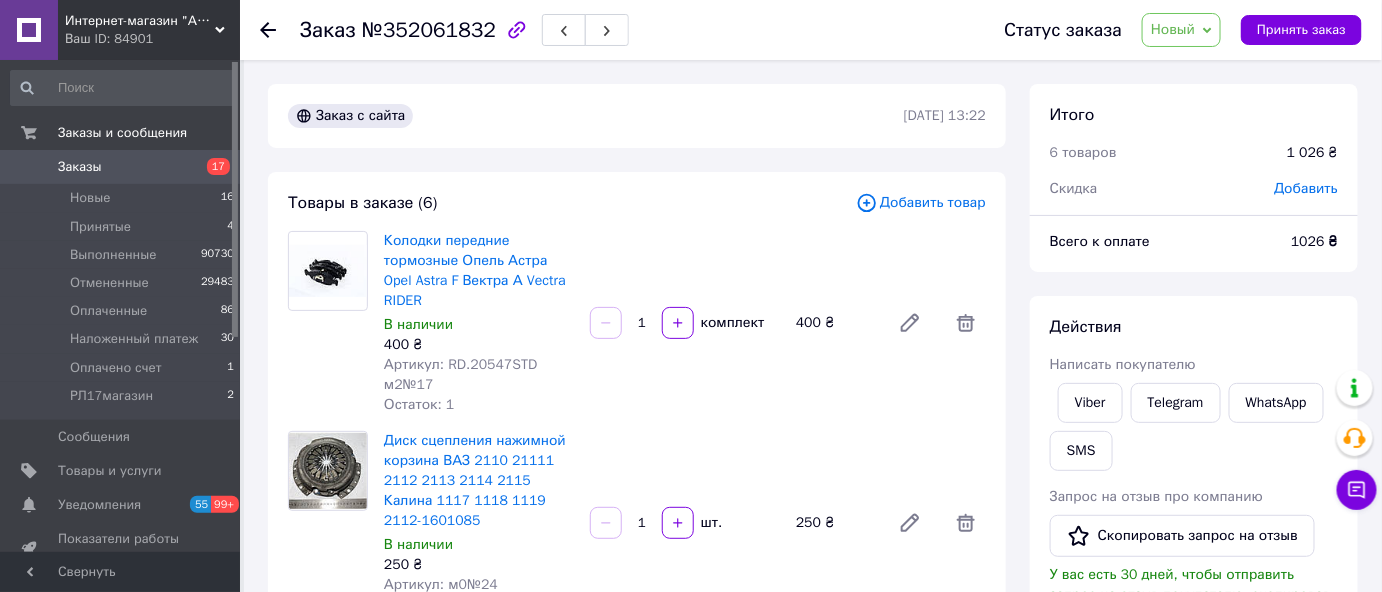 click on "Новый" at bounding box center (1173, 29) 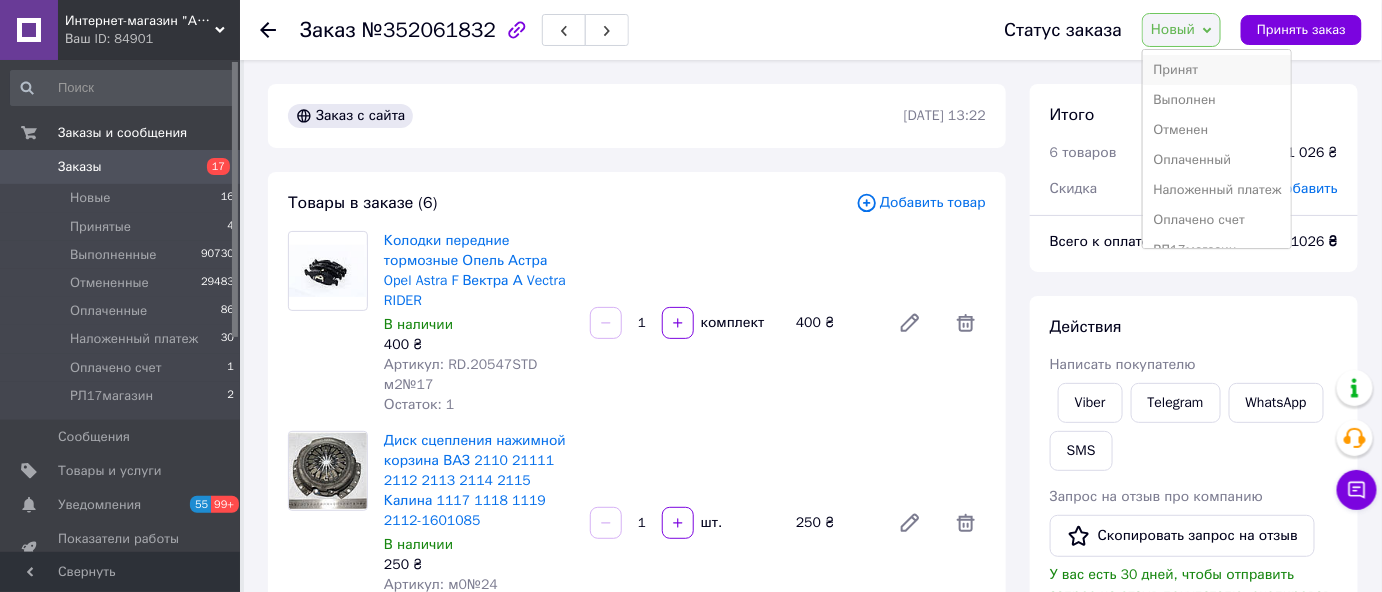 click on "Принят" at bounding box center (1217, 70) 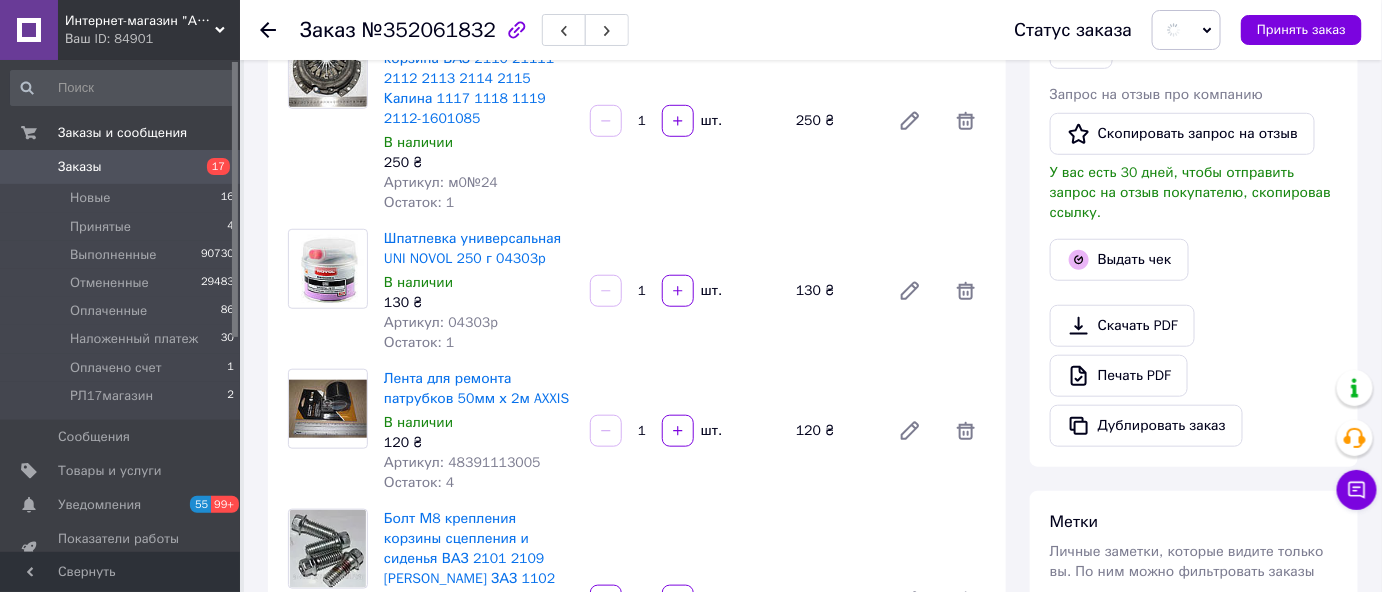 scroll, scrollTop: 454, scrollLeft: 0, axis: vertical 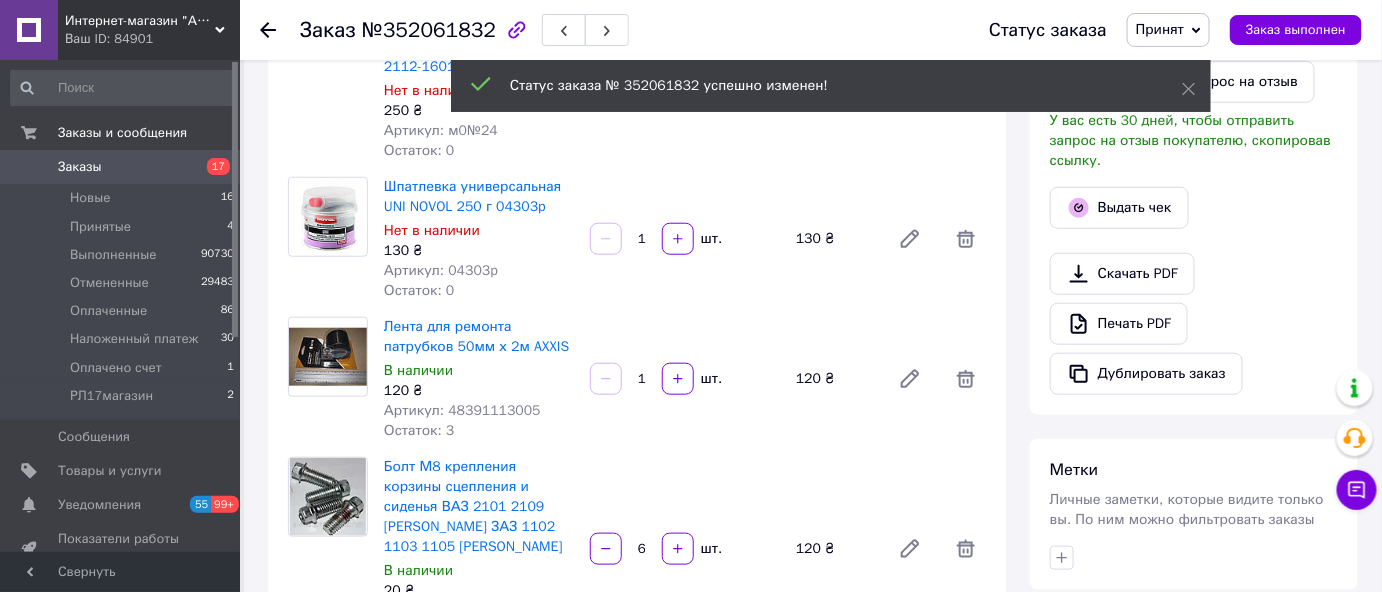 click on "Принят" at bounding box center [1160, 29] 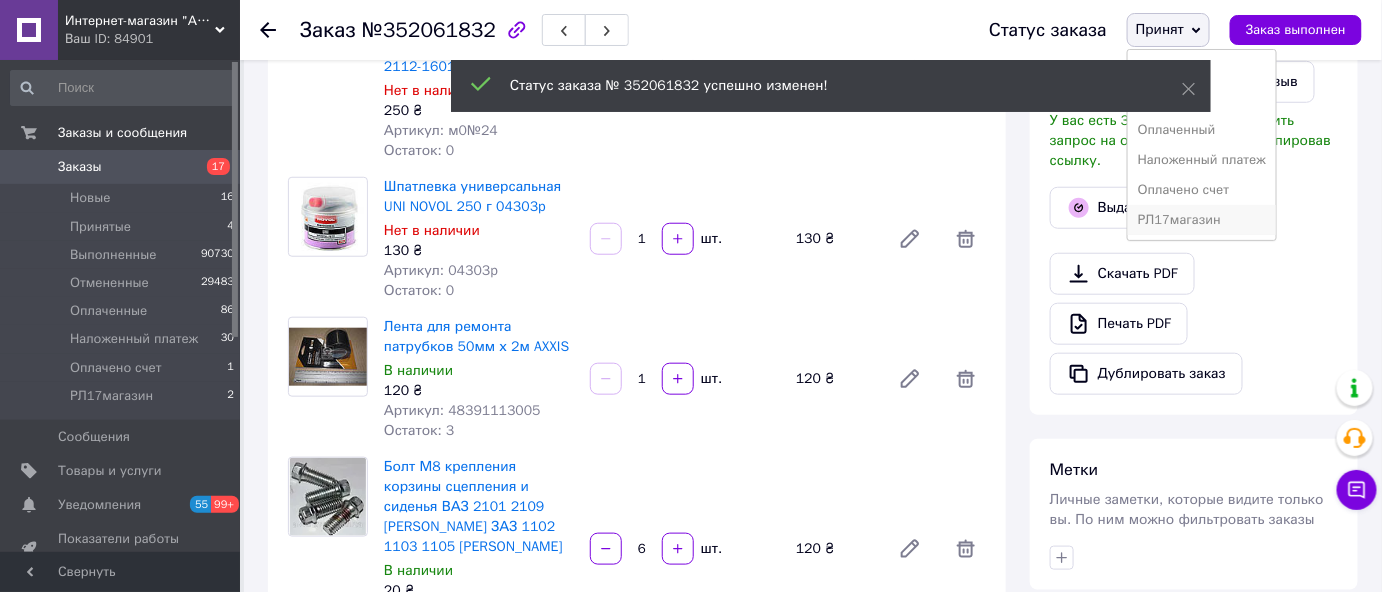 click on "РЛ17магазин" at bounding box center (1202, 220) 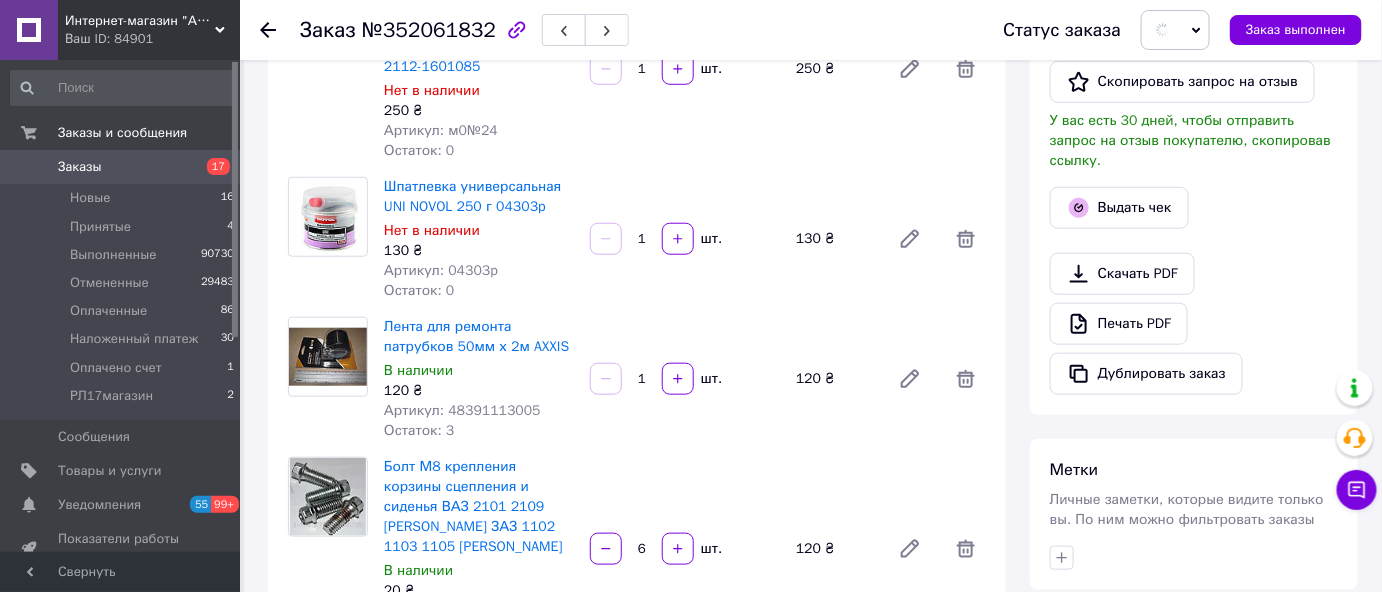 scroll, scrollTop: 0, scrollLeft: 0, axis: both 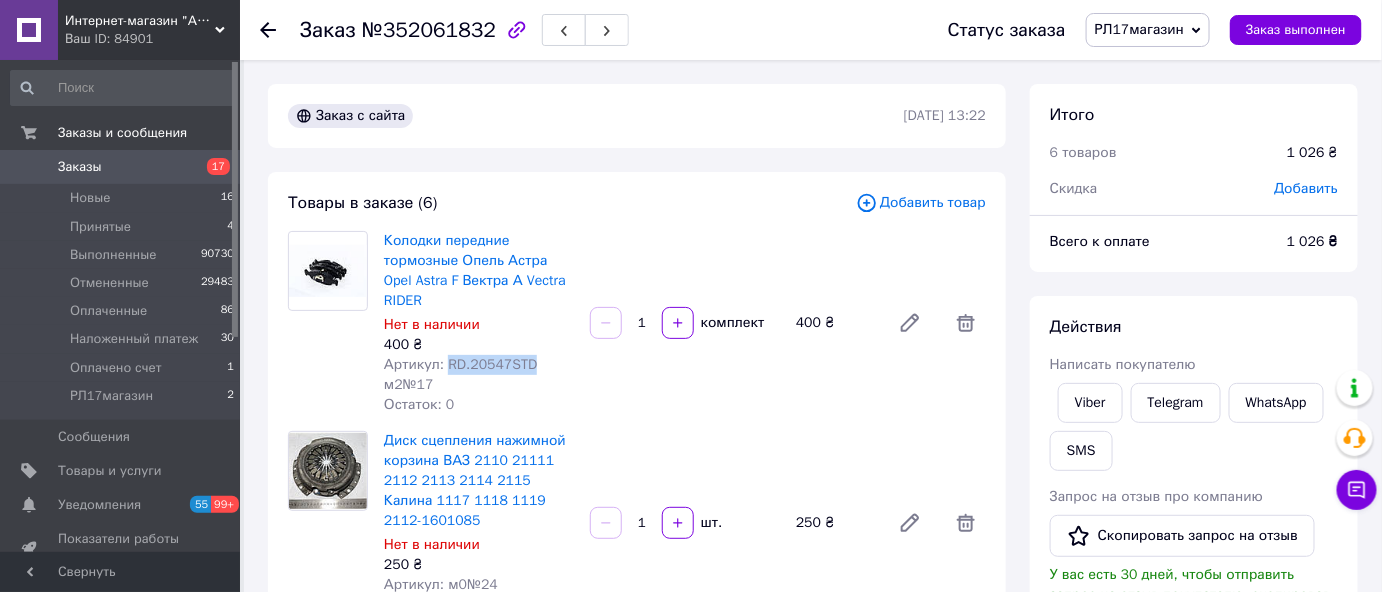 drag, startPoint x: 445, startPoint y: 340, endPoint x: 525, endPoint y: 337, distance: 80.05623 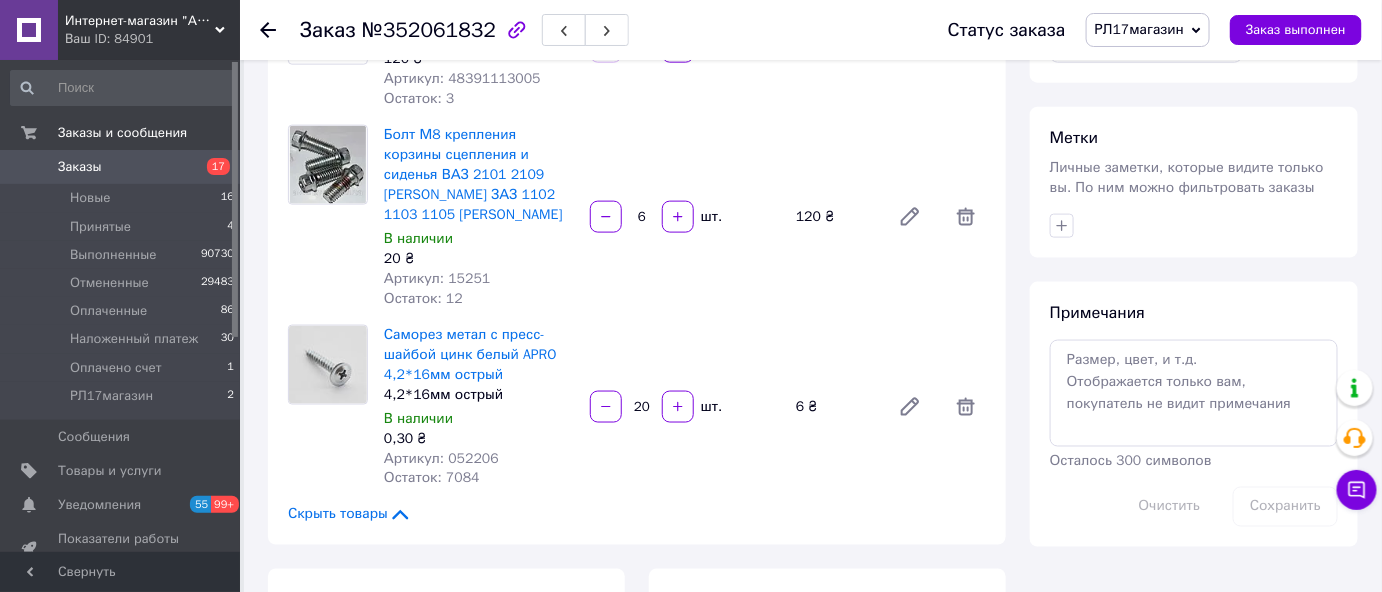 scroll, scrollTop: 818, scrollLeft: 0, axis: vertical 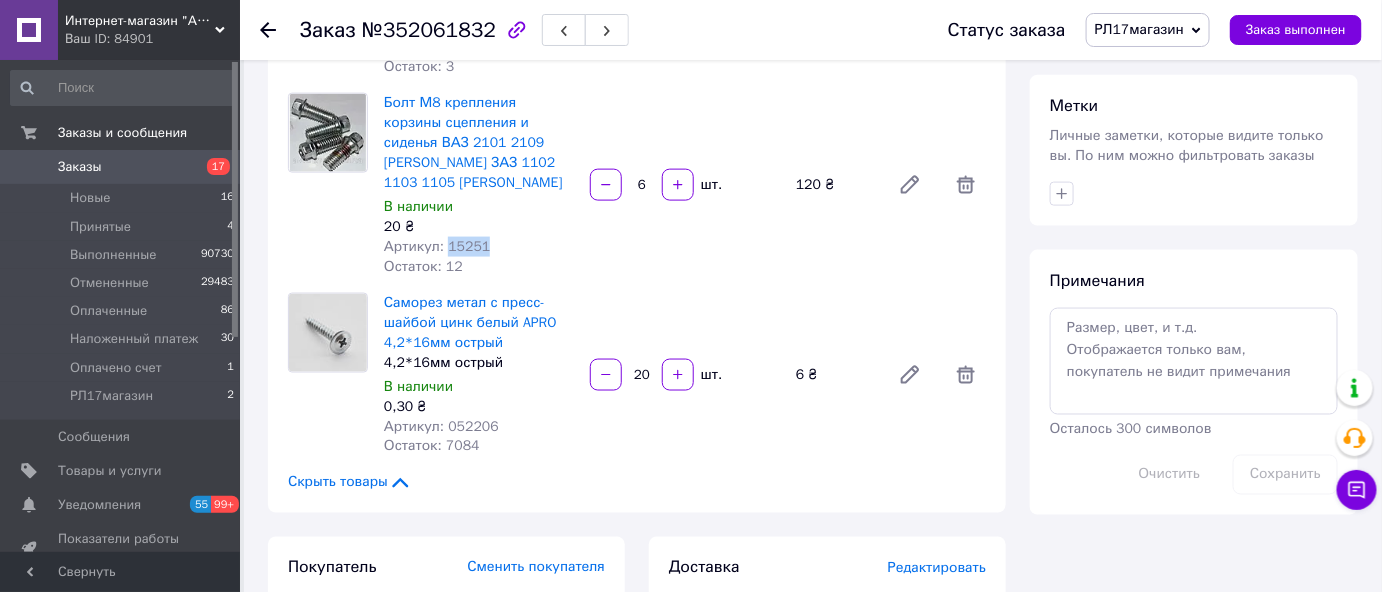 drag, startPoint x: 443, startPoint y: 227, endPoint x: 486, endPoint y: 229, distance: 43.046486 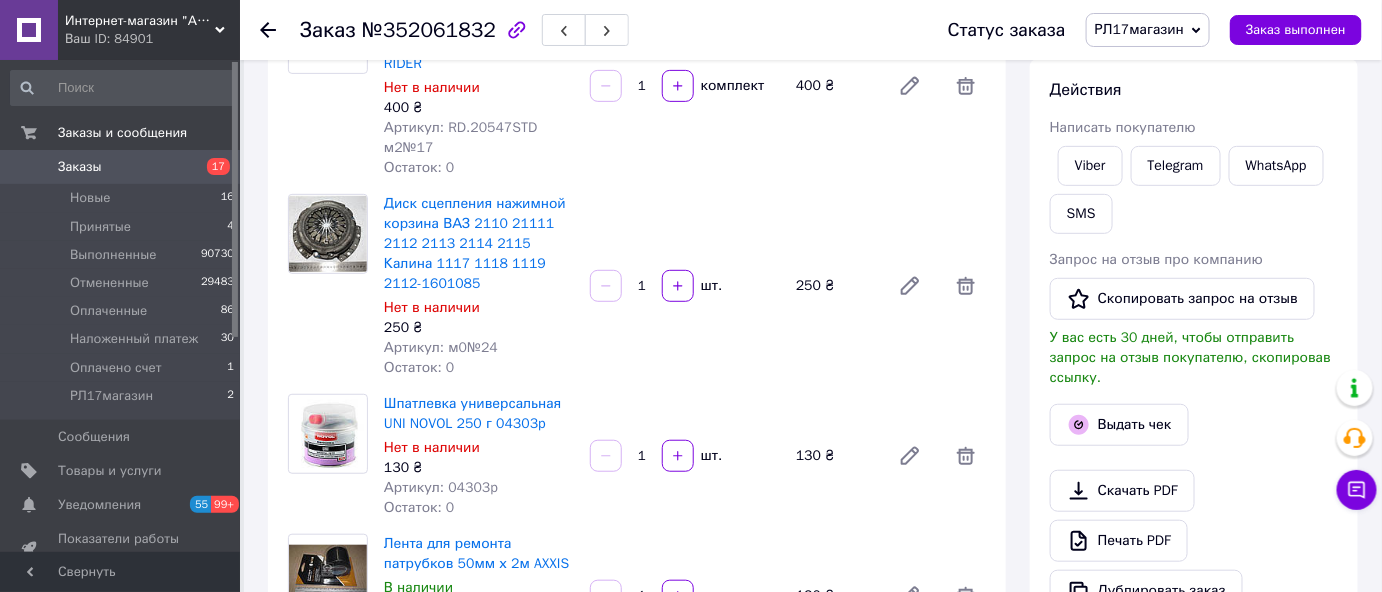 scroll, scrollTop: 0, scrollLeft: 0, axis: both 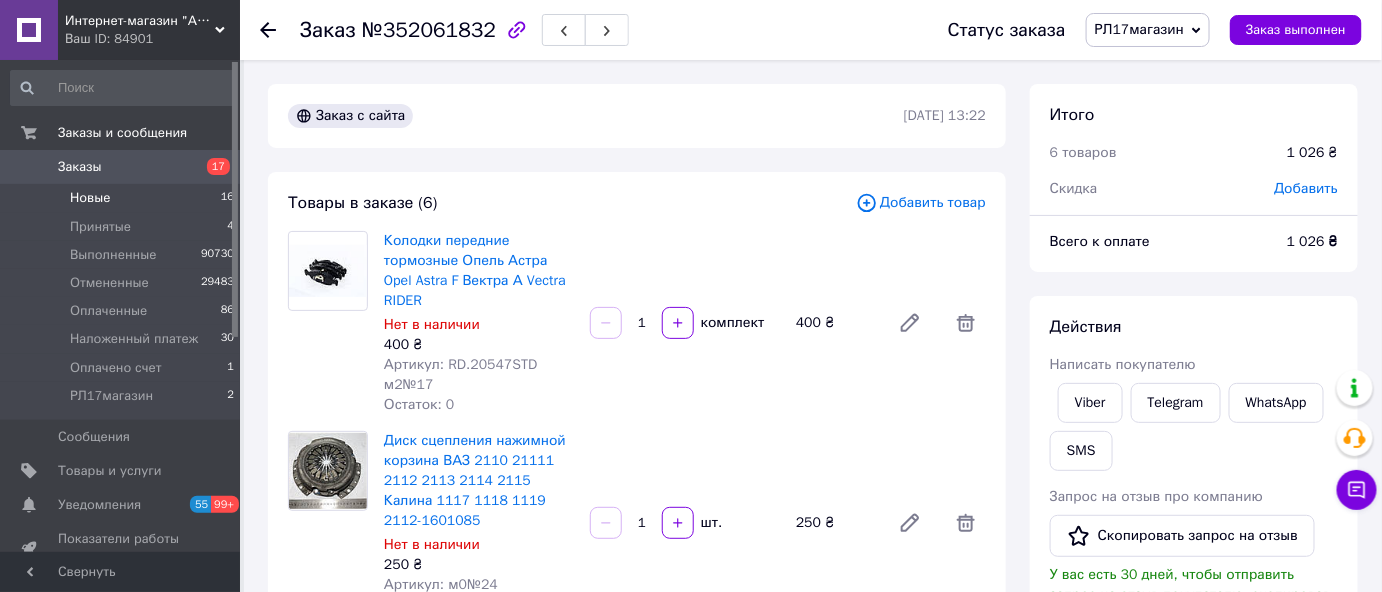click on "Новые" at bounding box center (90, 198) 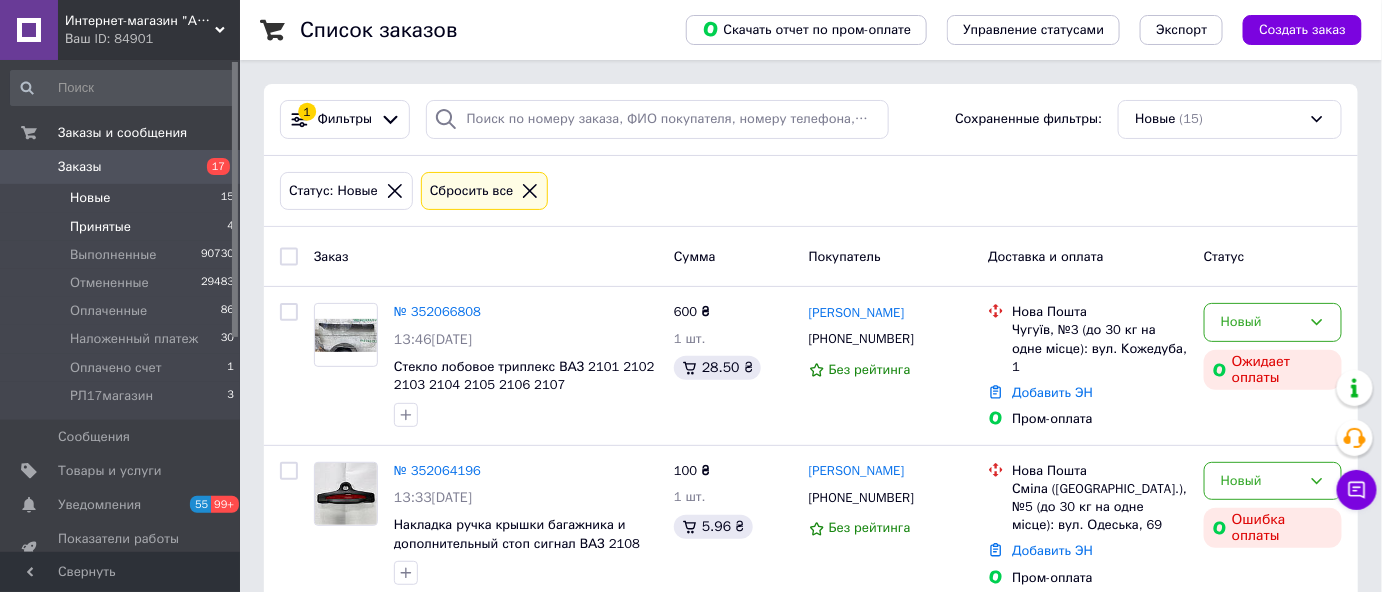 click on "Принятые" at bounding box center (100, 227) 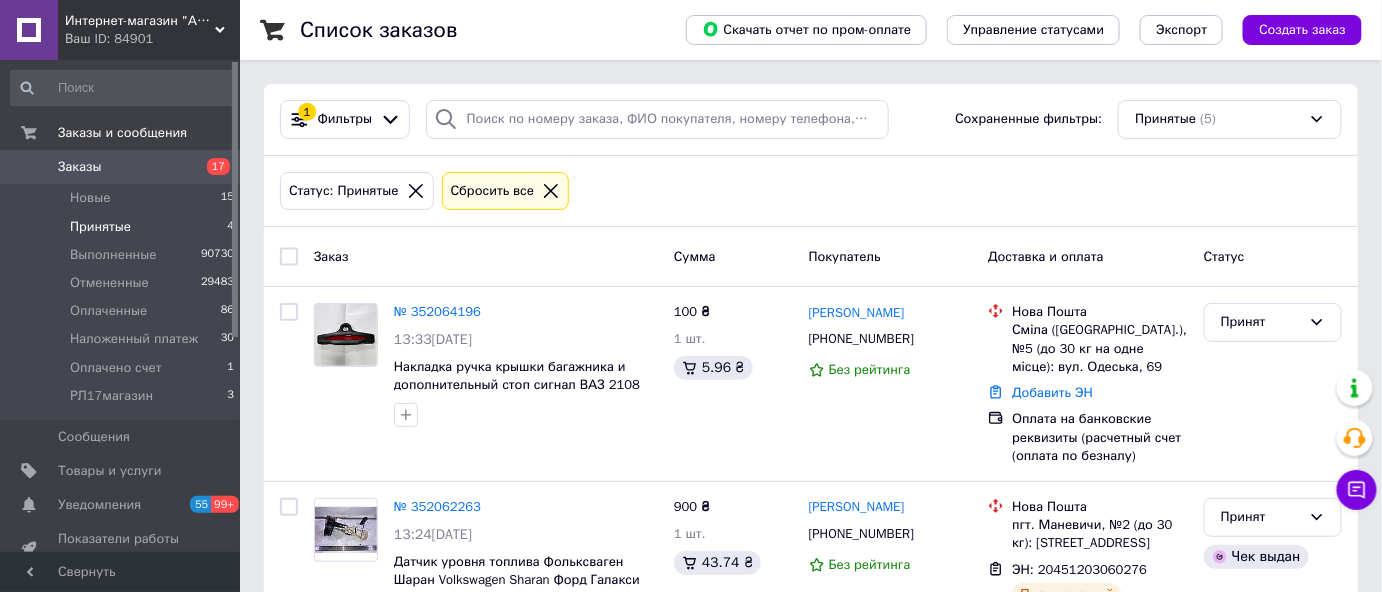 click 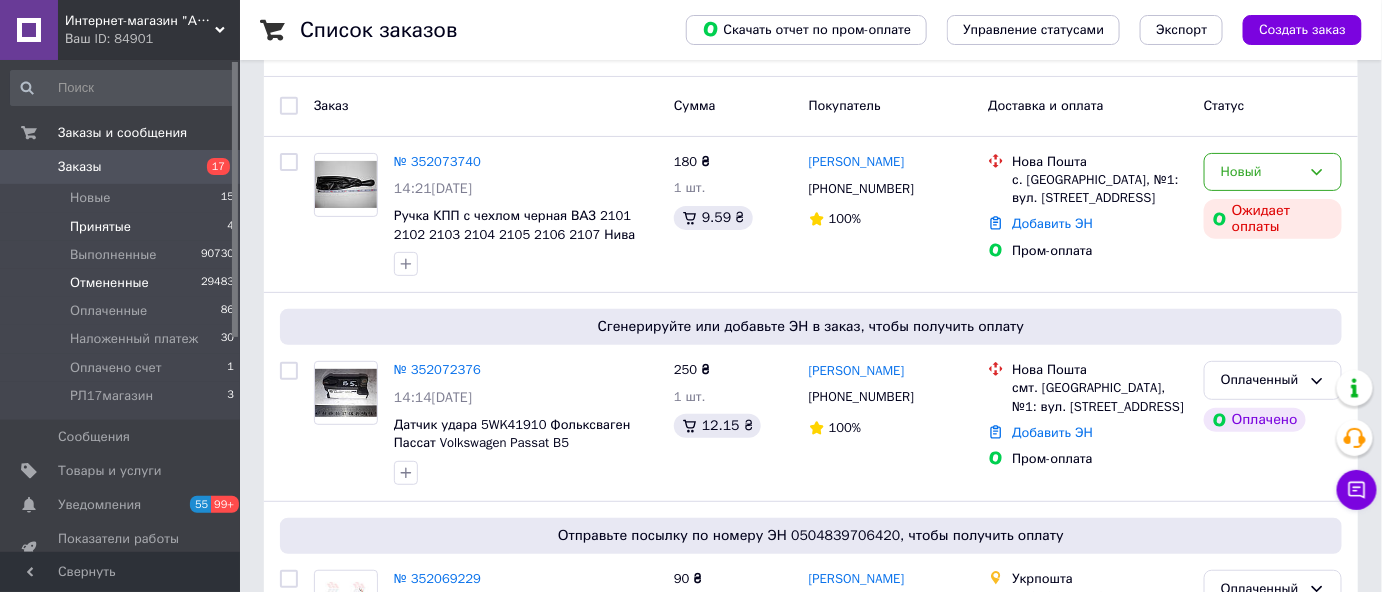 scroll, scrollTop: 0, scrollLeft: 0, axis: both 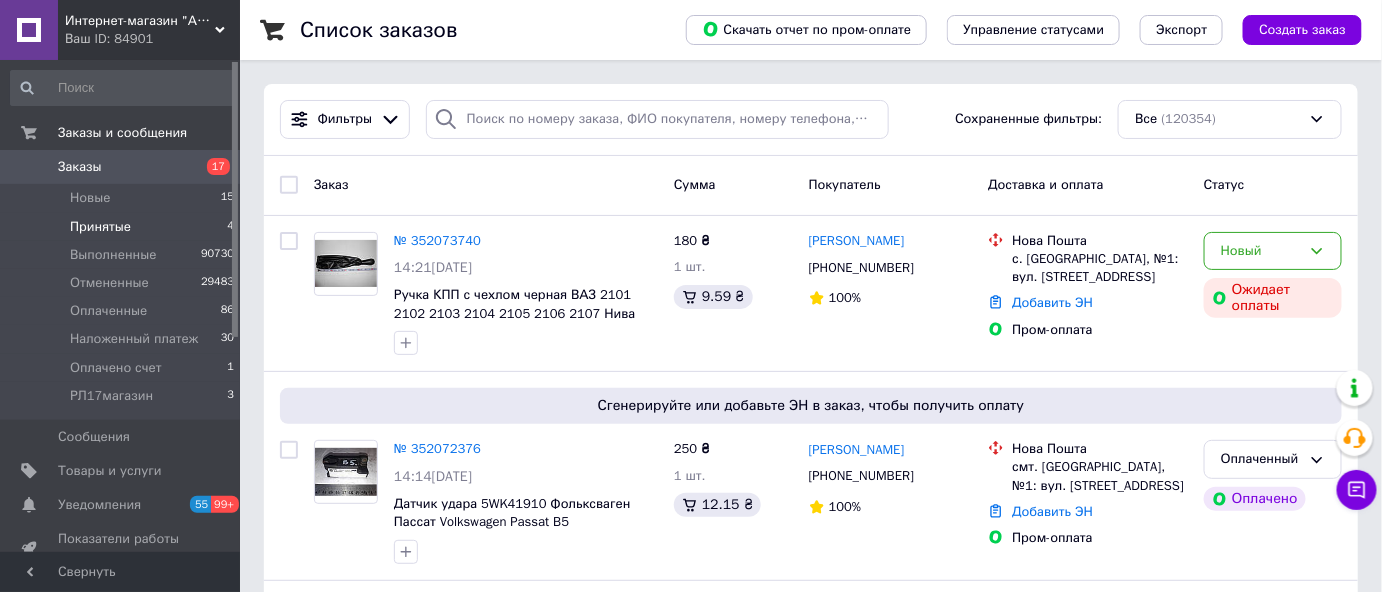 click on "Принятые" at bounding box center [100, 227] 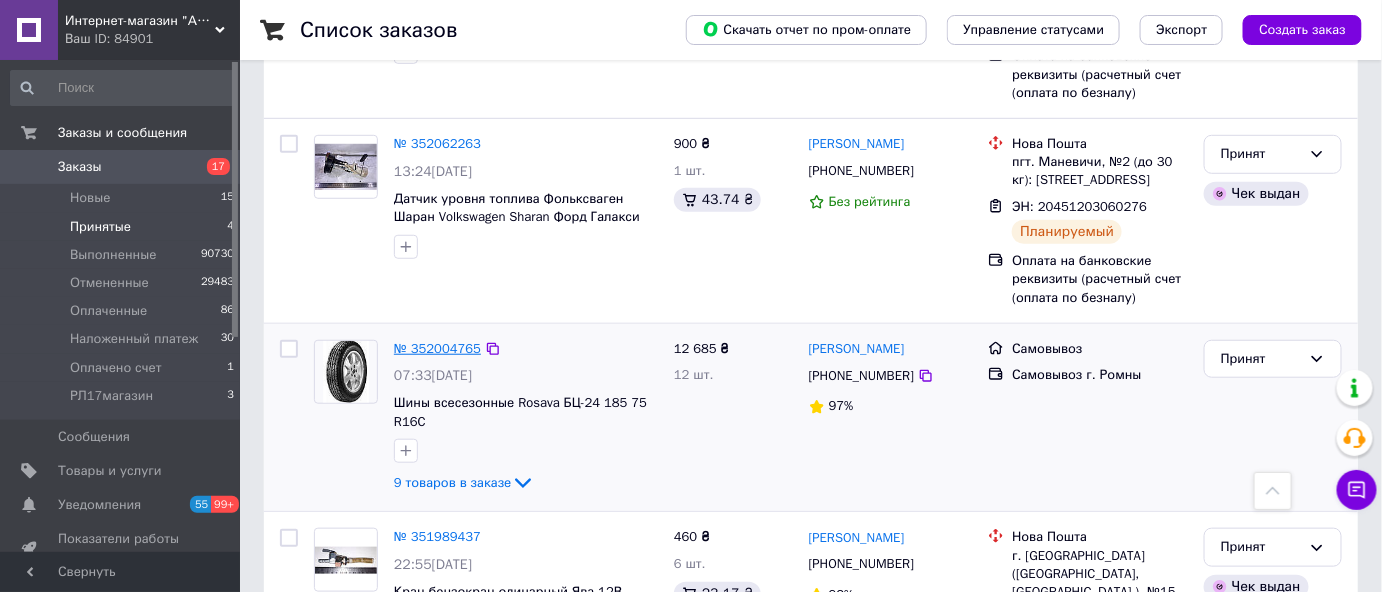 click on "№ 352004765" at bounding box center (437, 348) 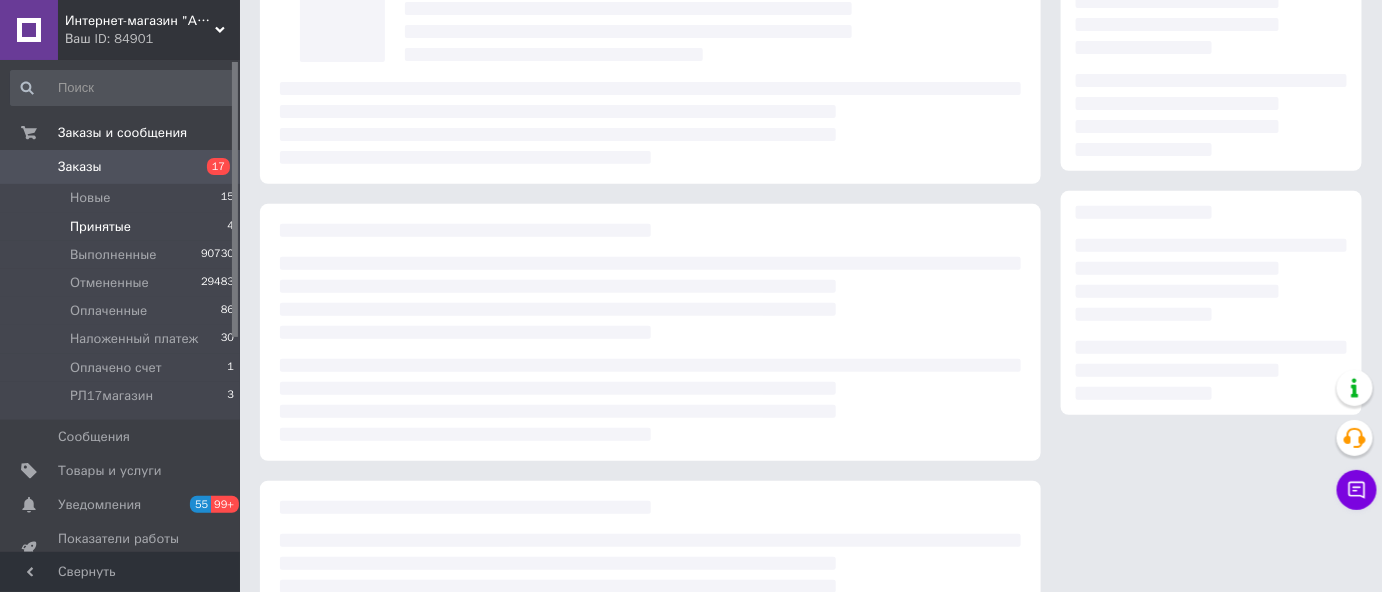 scroll, scrollTop: 0, scrollLeft: 0, axis: both 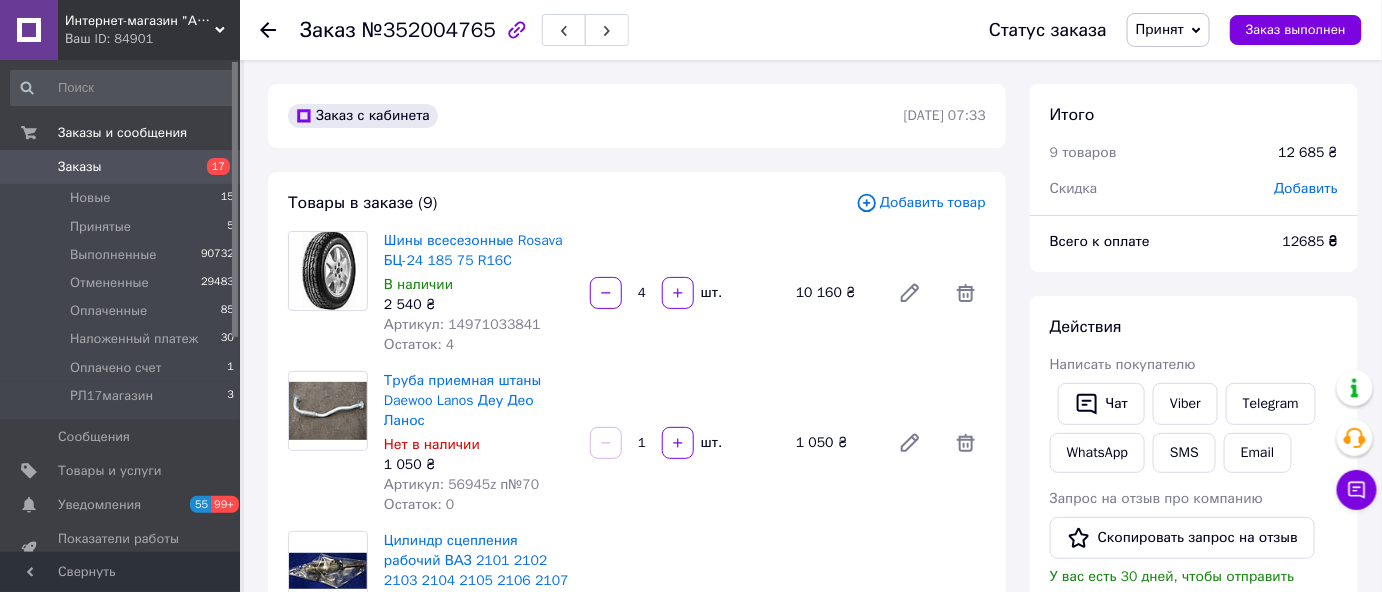 click on "Добавить товар" at bounding box center [921, 203] 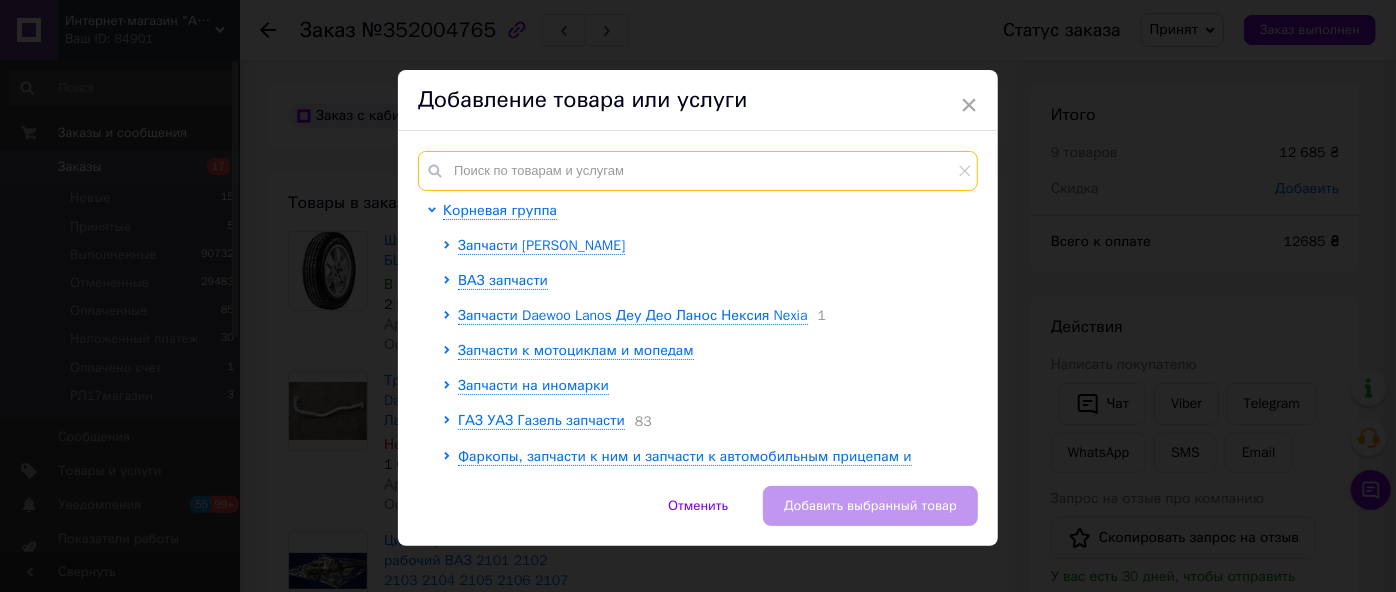 click at bounding box center [698, 171] 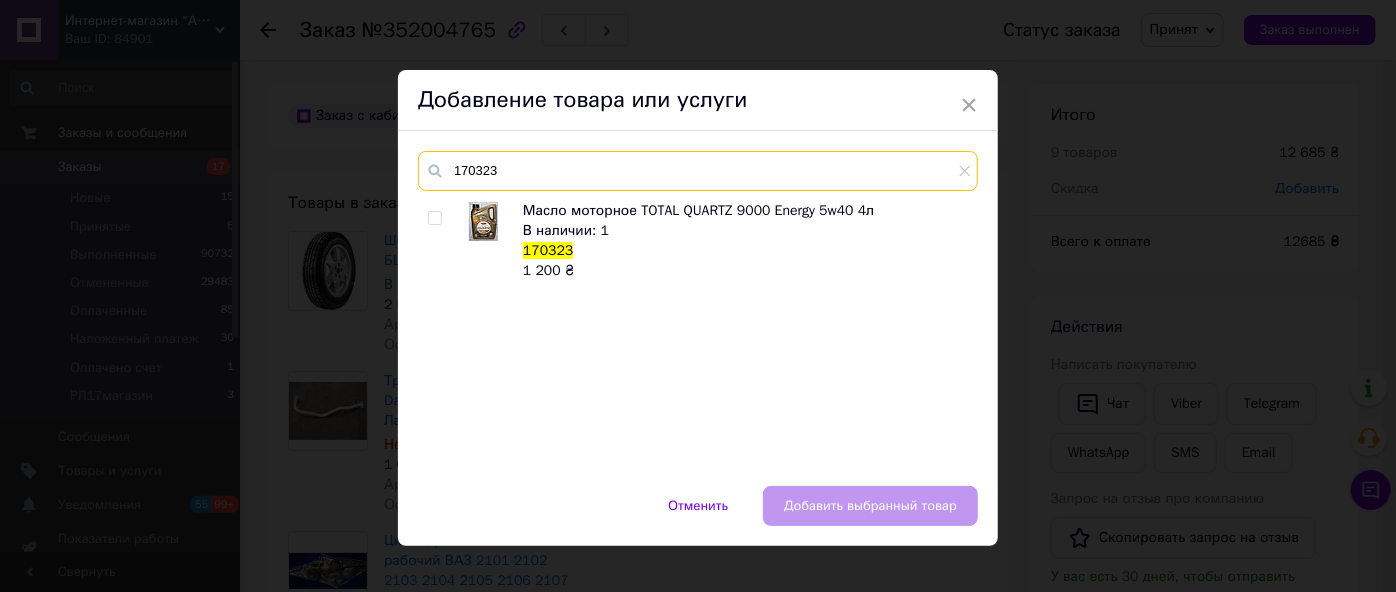 type on "170323" 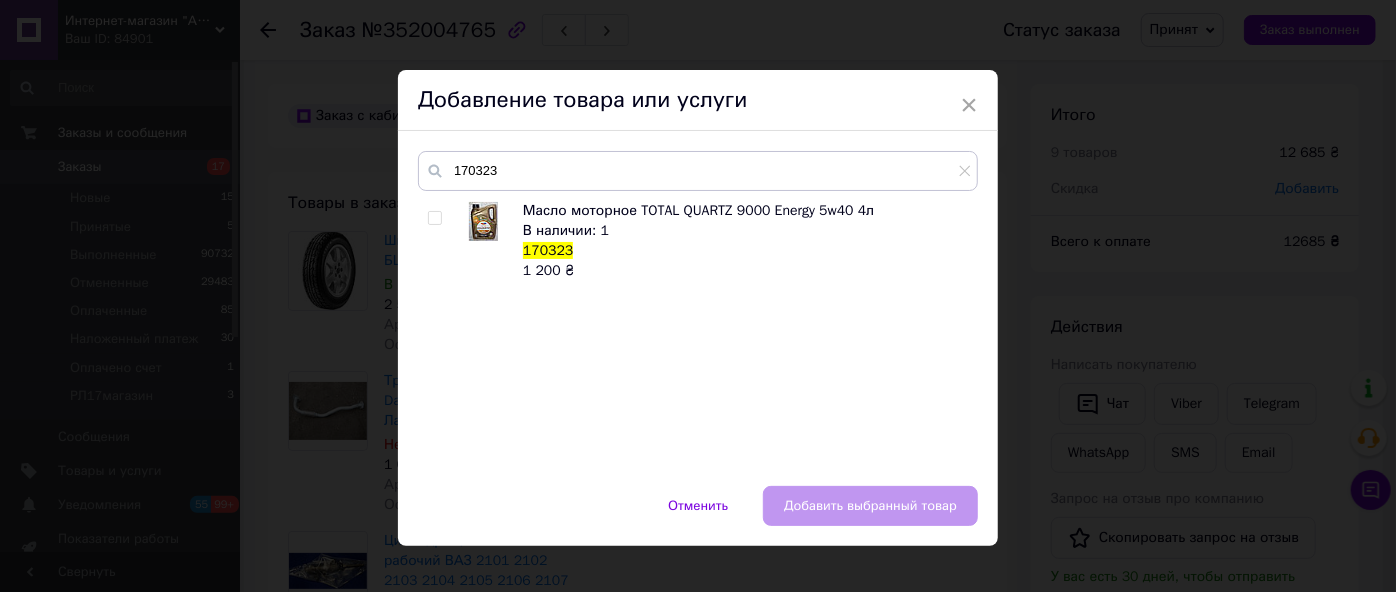 click at bounding box center [434, 218] 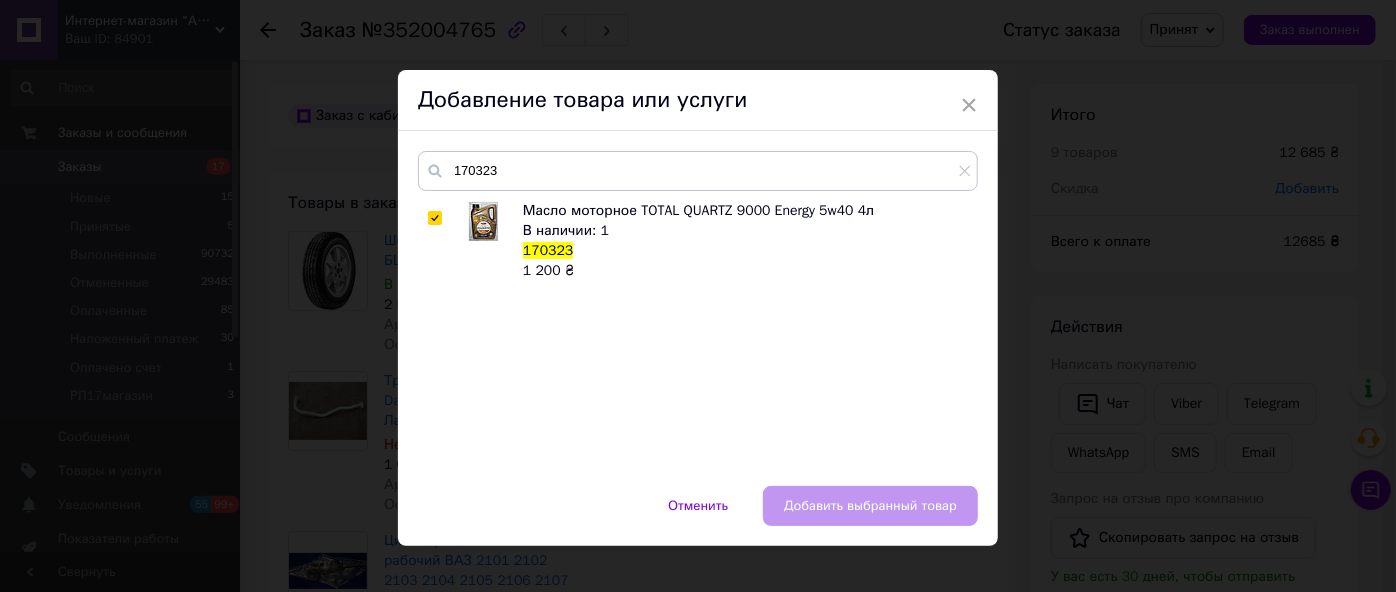 checkbox on "true" 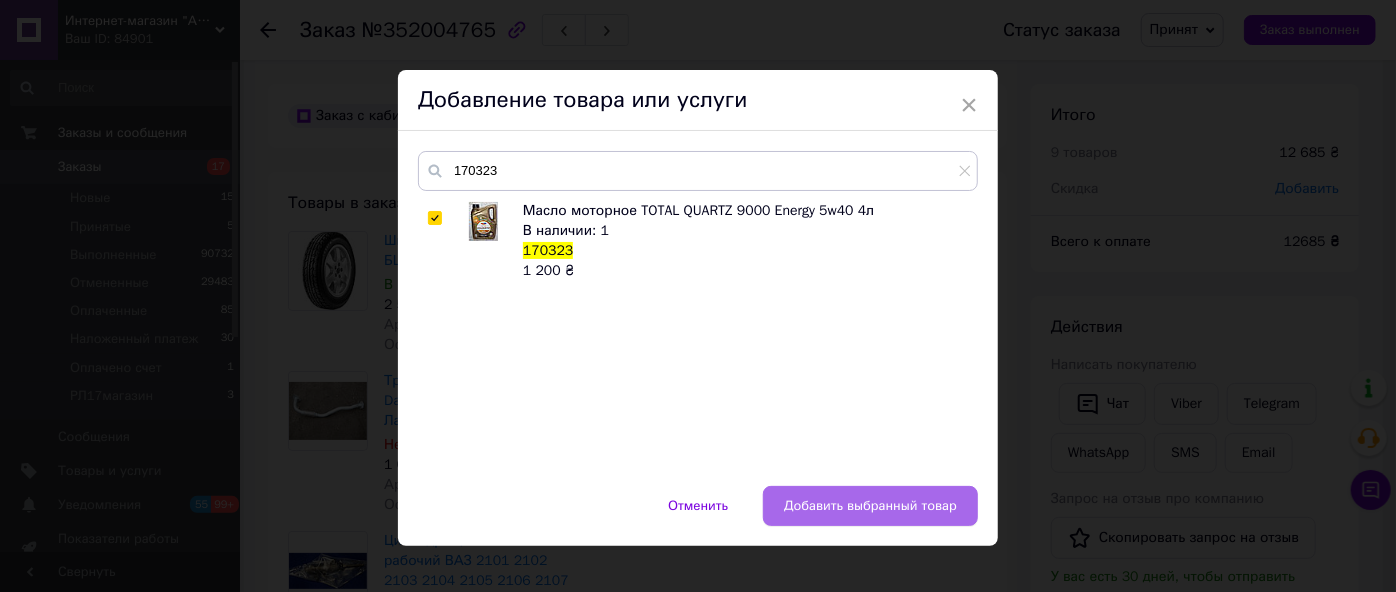 click on "Добавить выбранный товар" at bounding box center [870, 506] 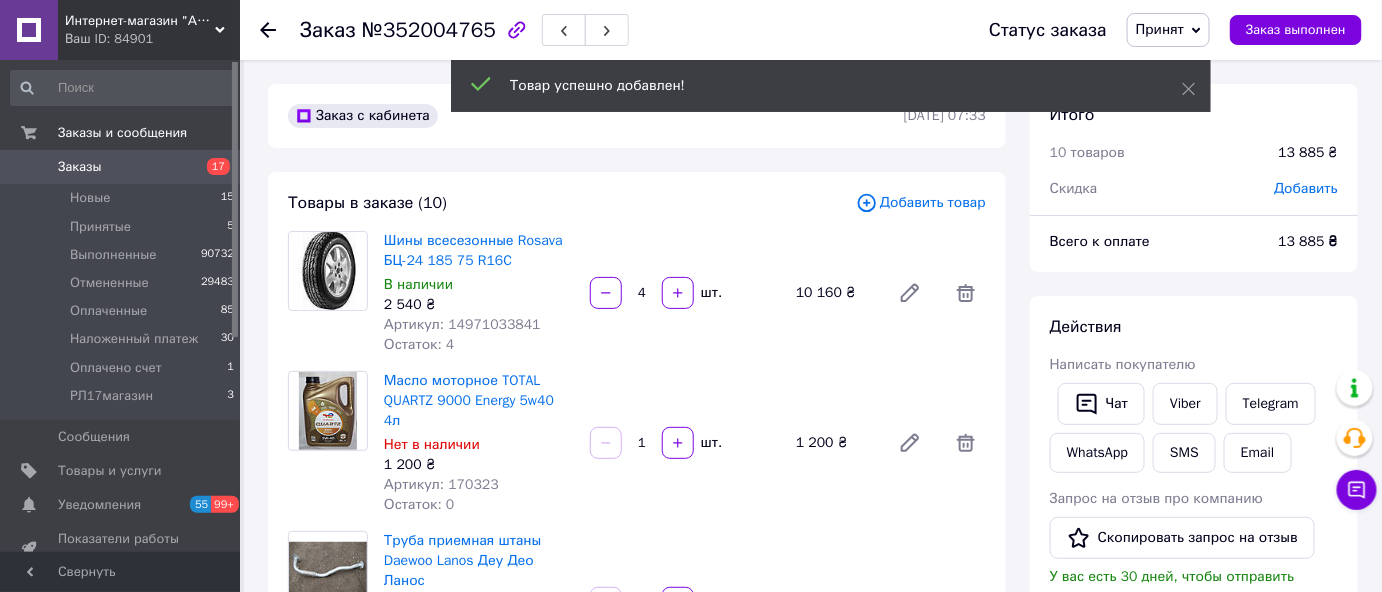 scroll, scrollTop: 268, scrollLeft: 0, axis: vertical 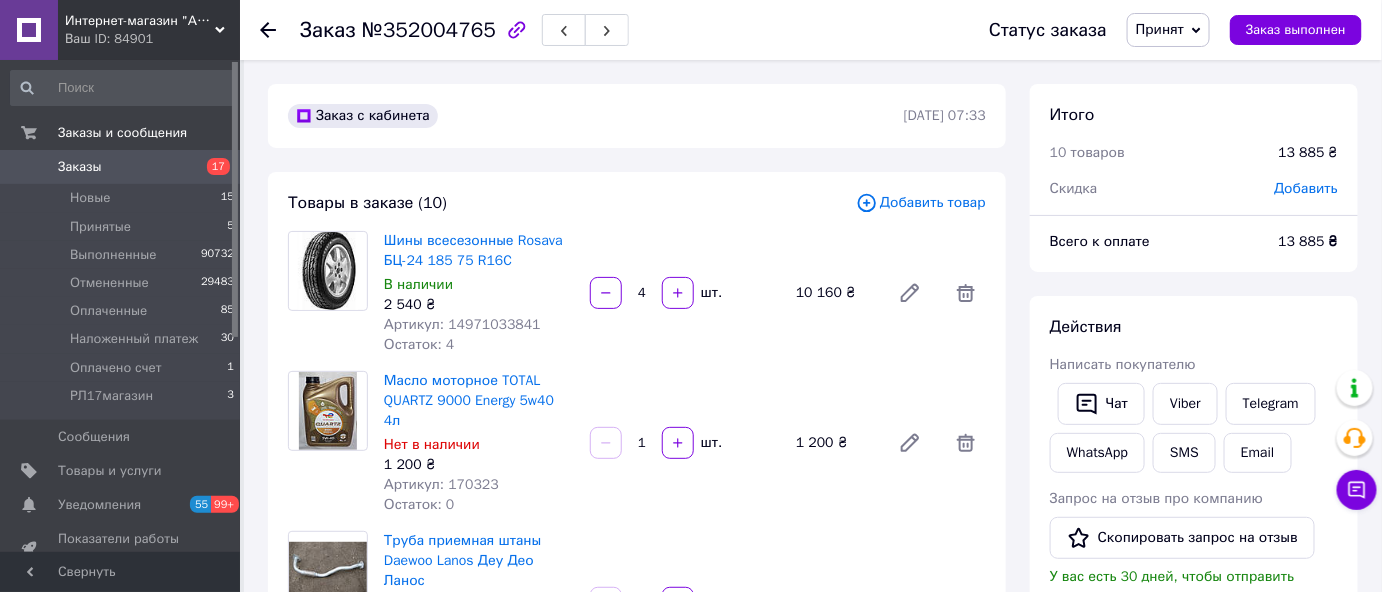 click on "Добавить товар" at bounding box center (921, 203) 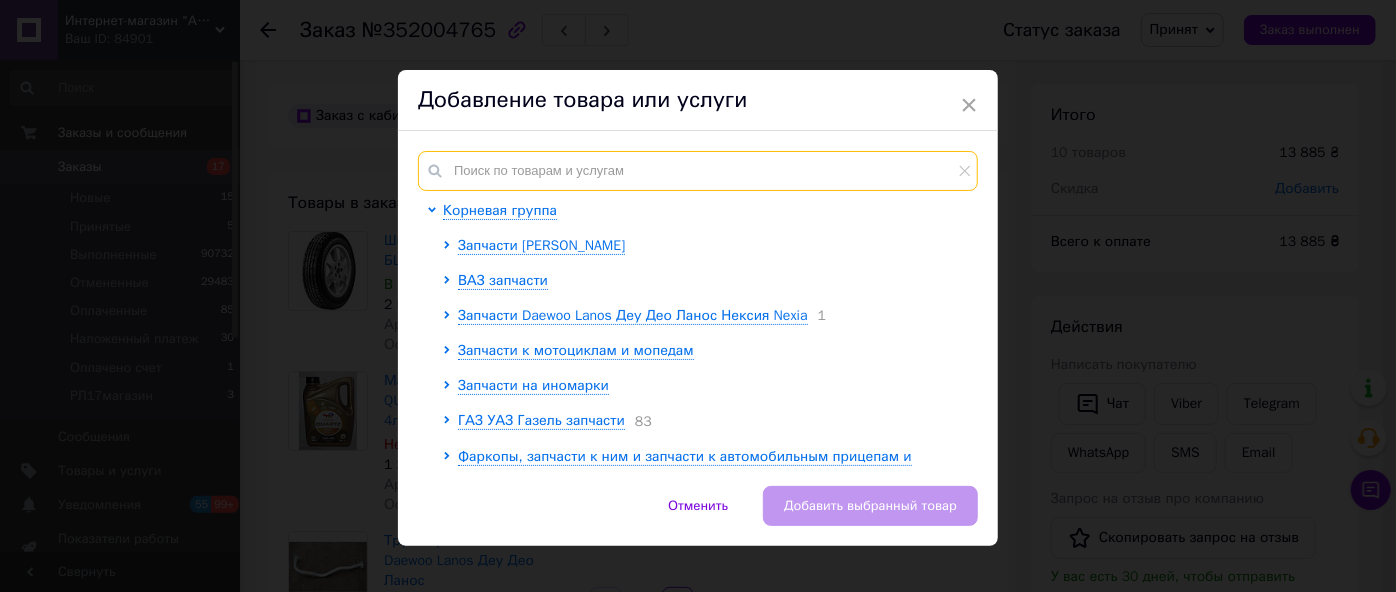 click at bounding box center (698, 171) 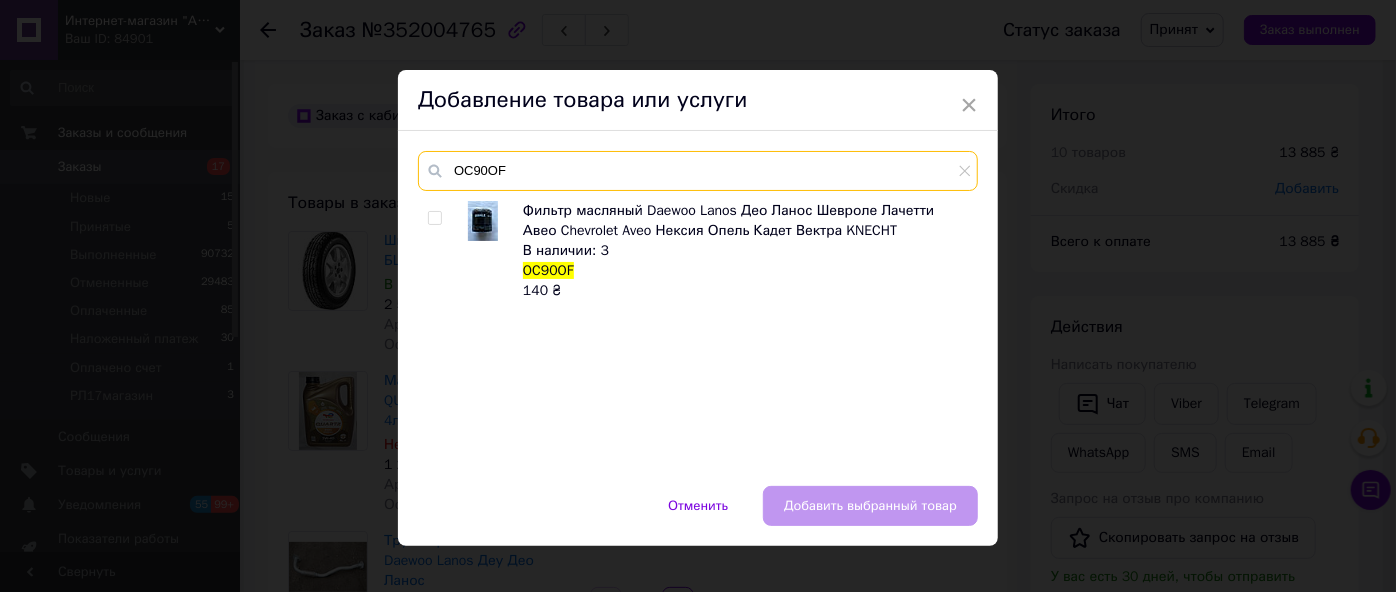 type on "OC90OF" 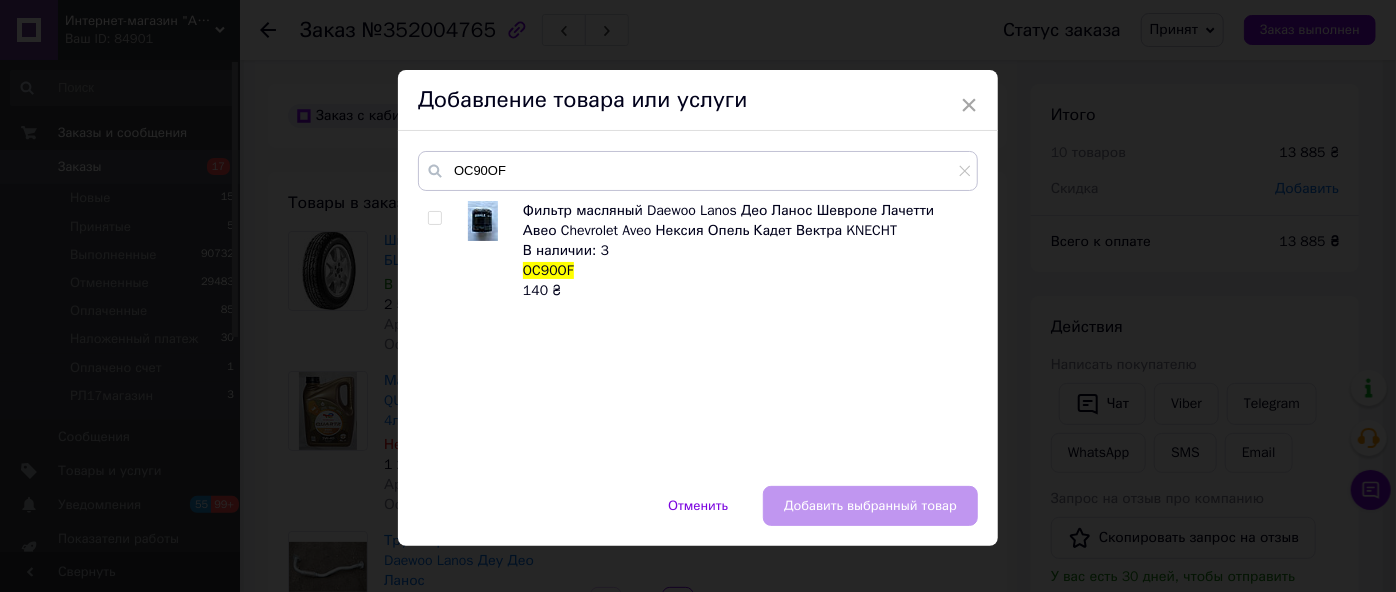 drag, startPoint x: 434, startPoint y: 216, endPoint x: 817, endPoint y: 506, distance: 480.40503 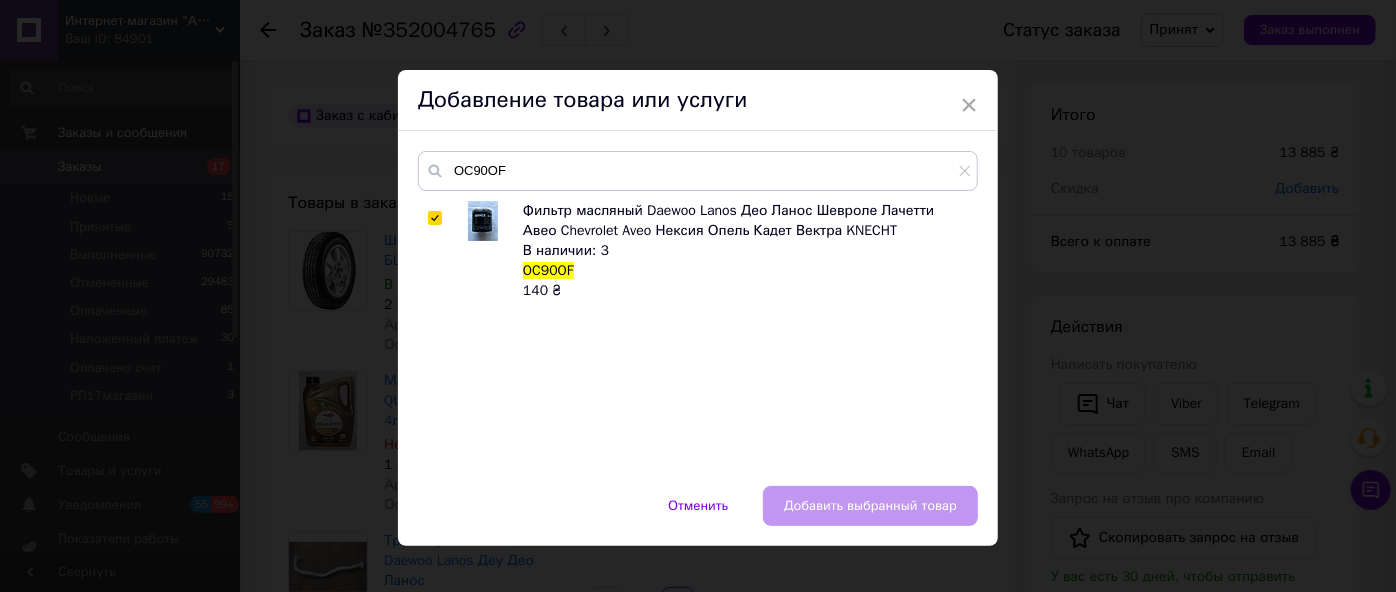 checkbox on "true" 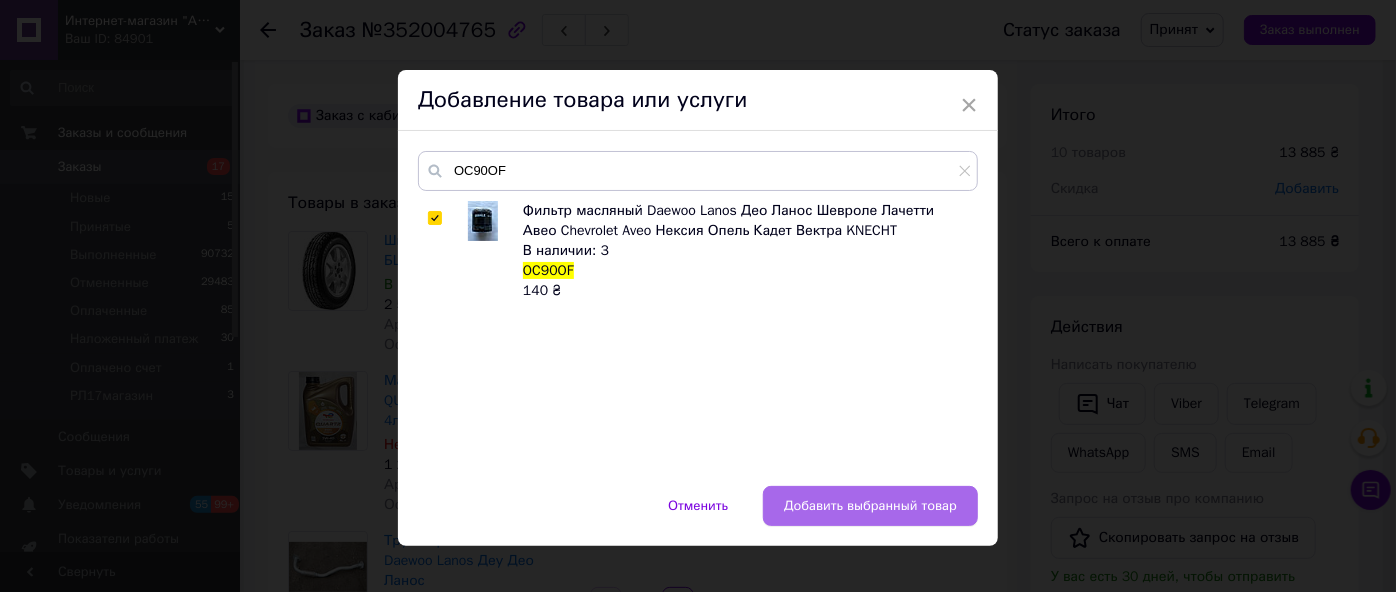 click on "Добавить выбранный товар" at bounding box center (870, 506) 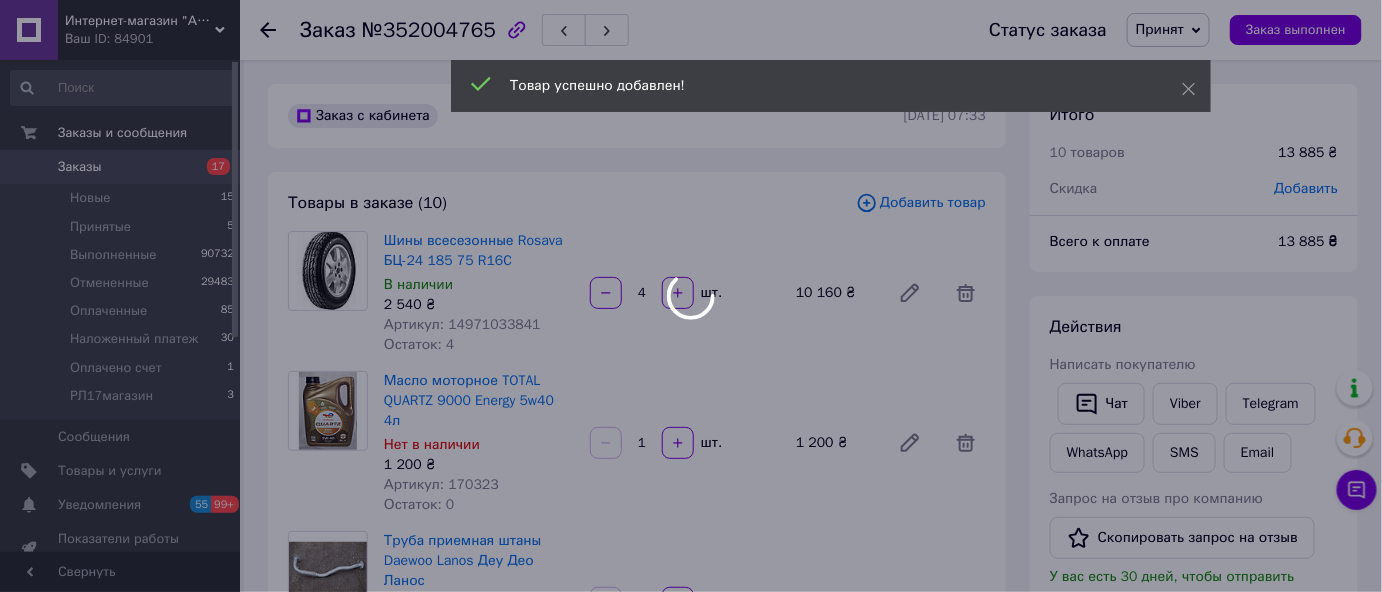 scroll, scrollTop: 336, scrollLeft: 0, axis: vertical 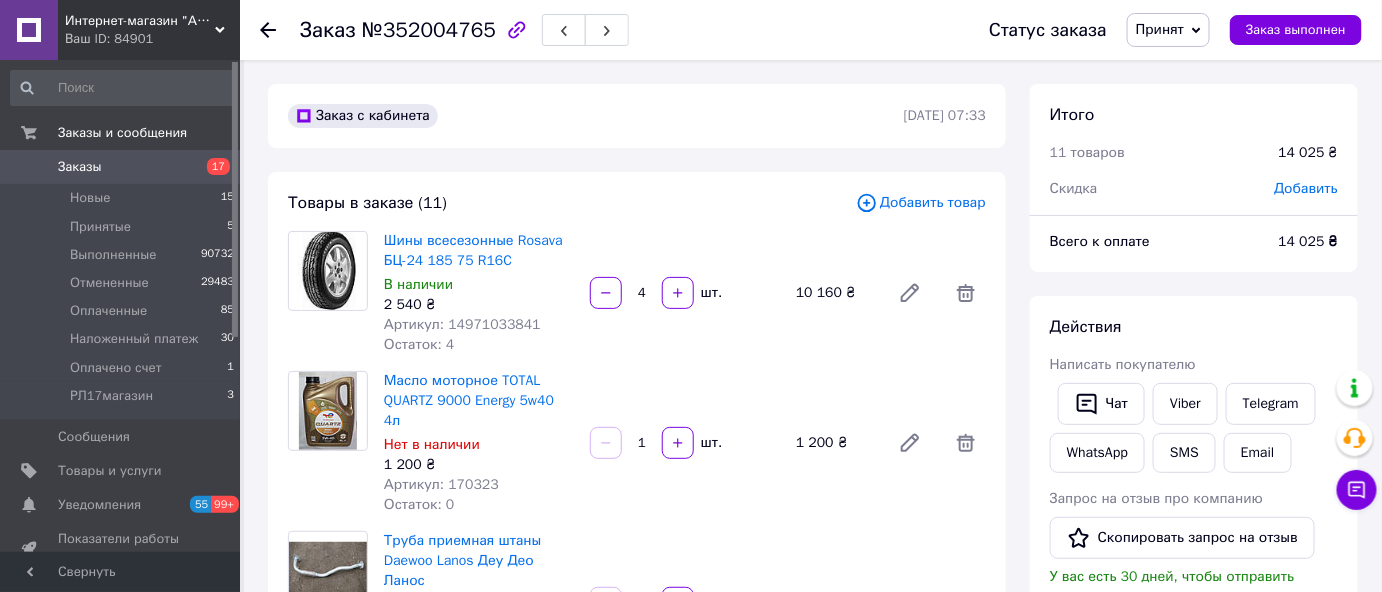click on "Добавить товар" at bounding box center [921, 203] 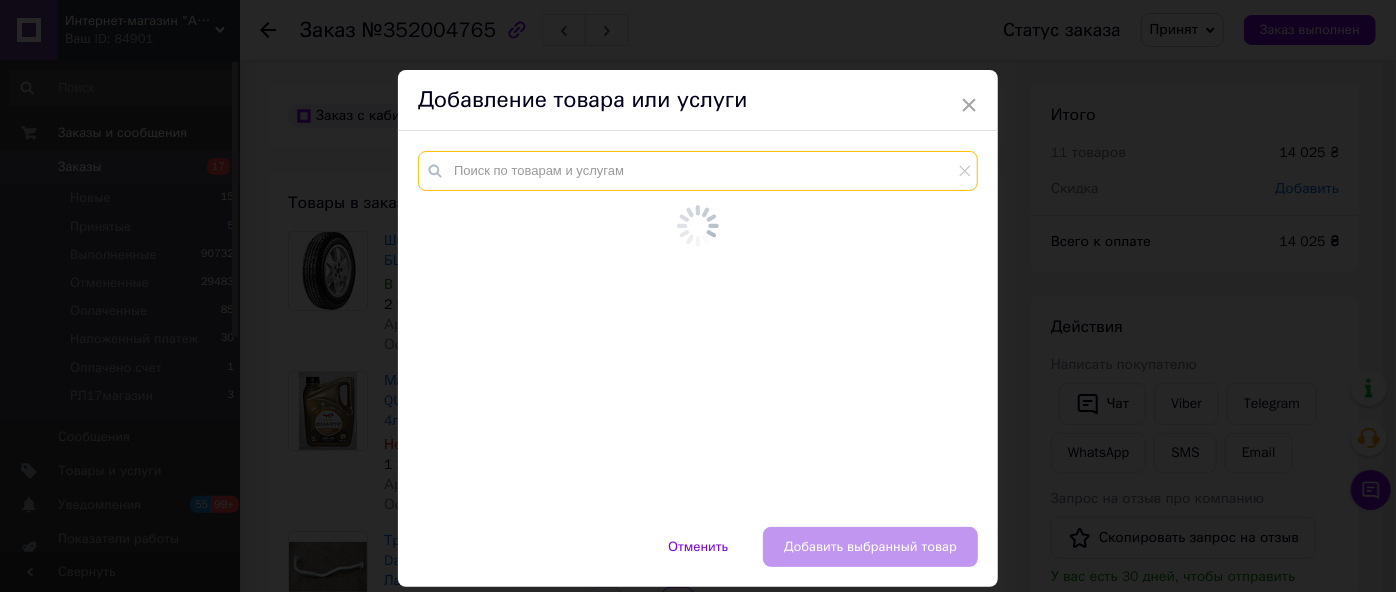 click at bounding box center (698, 171) 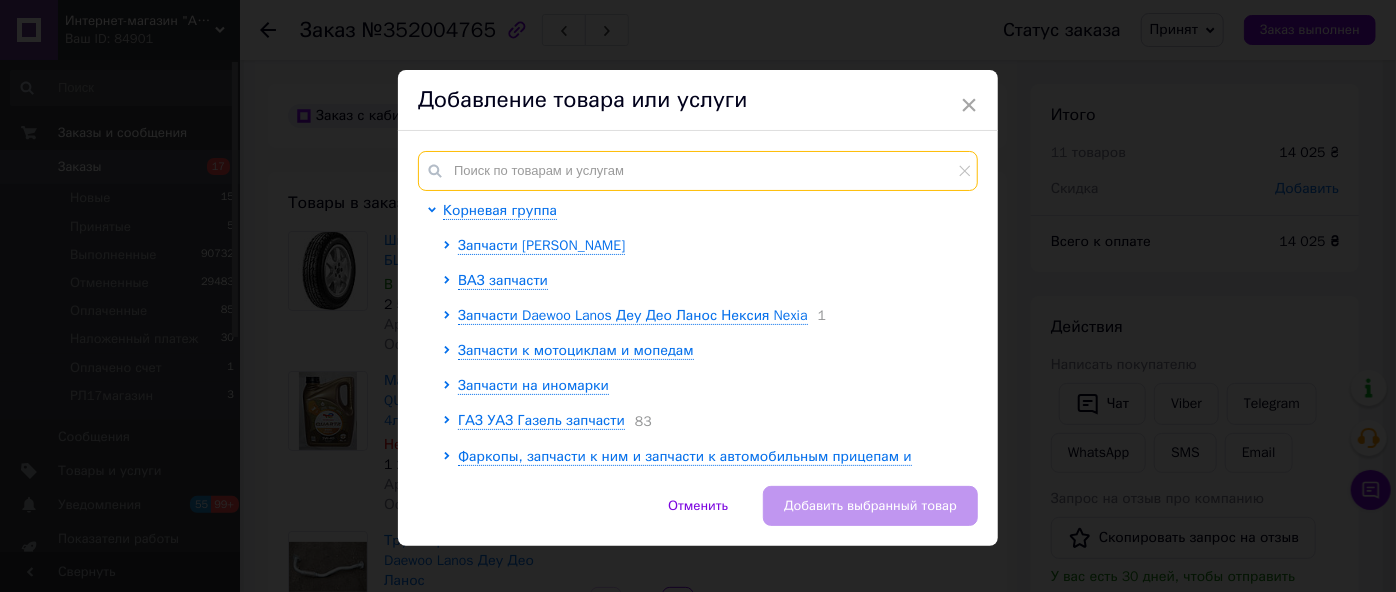 paste on "RD.1340WA9440" 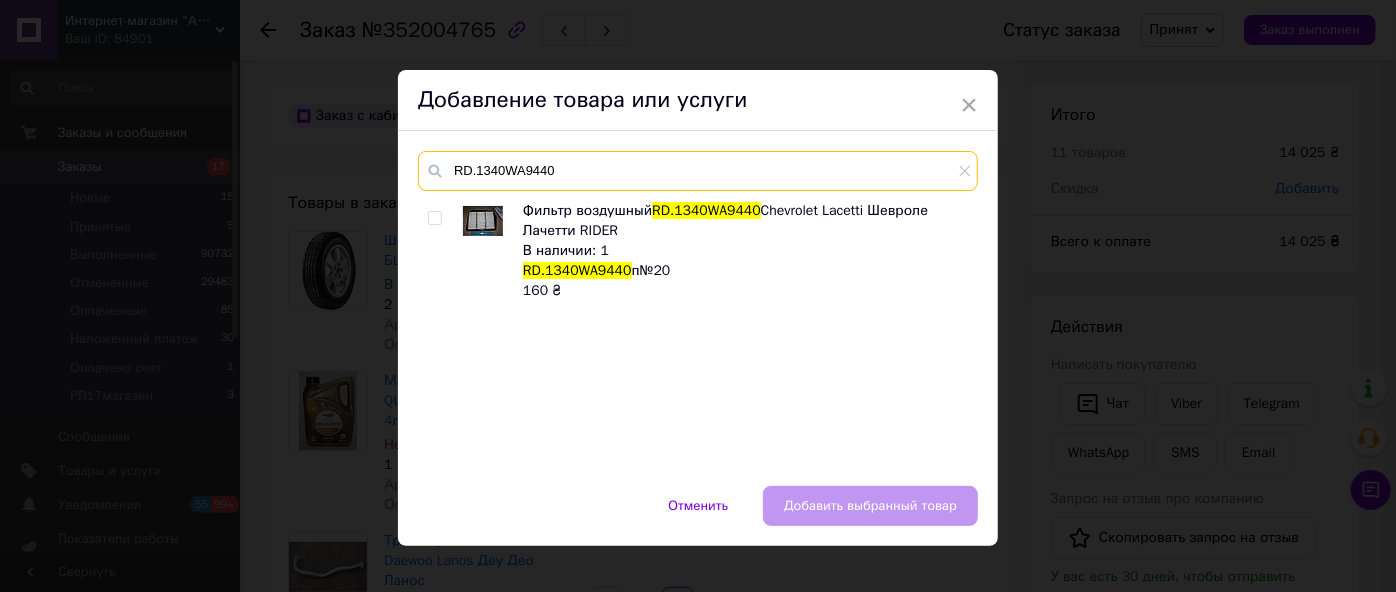 type on "RD.1340WA9440" 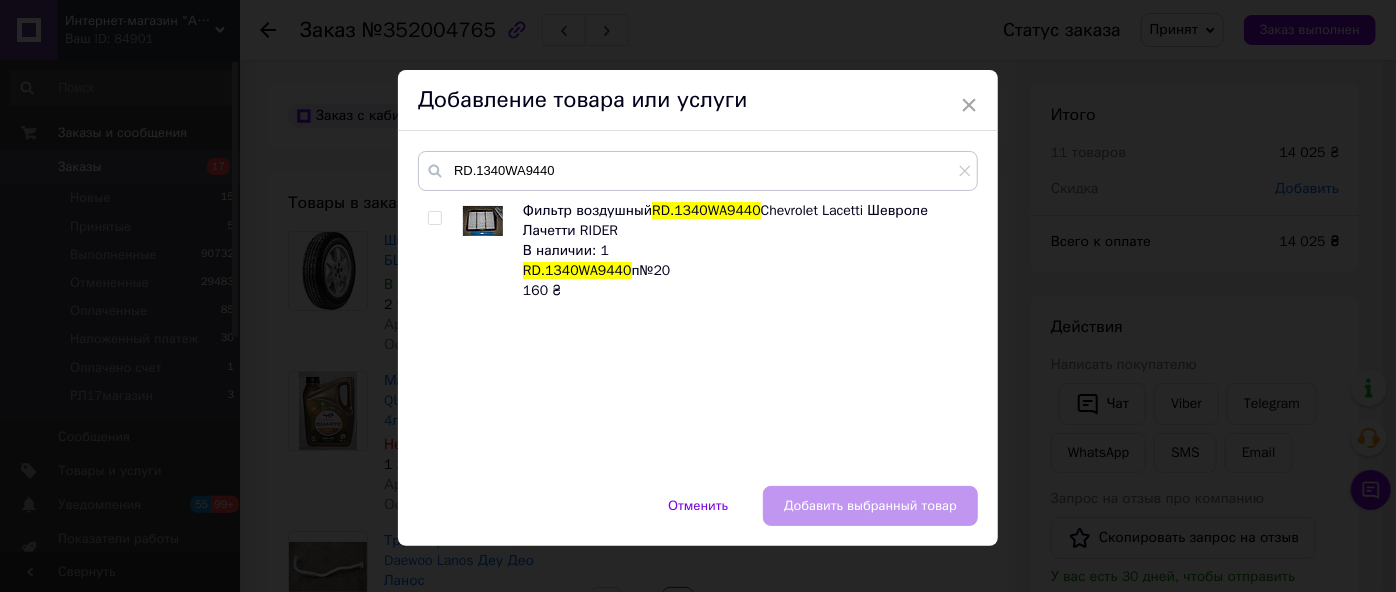 click at bounding box center (434, 218) 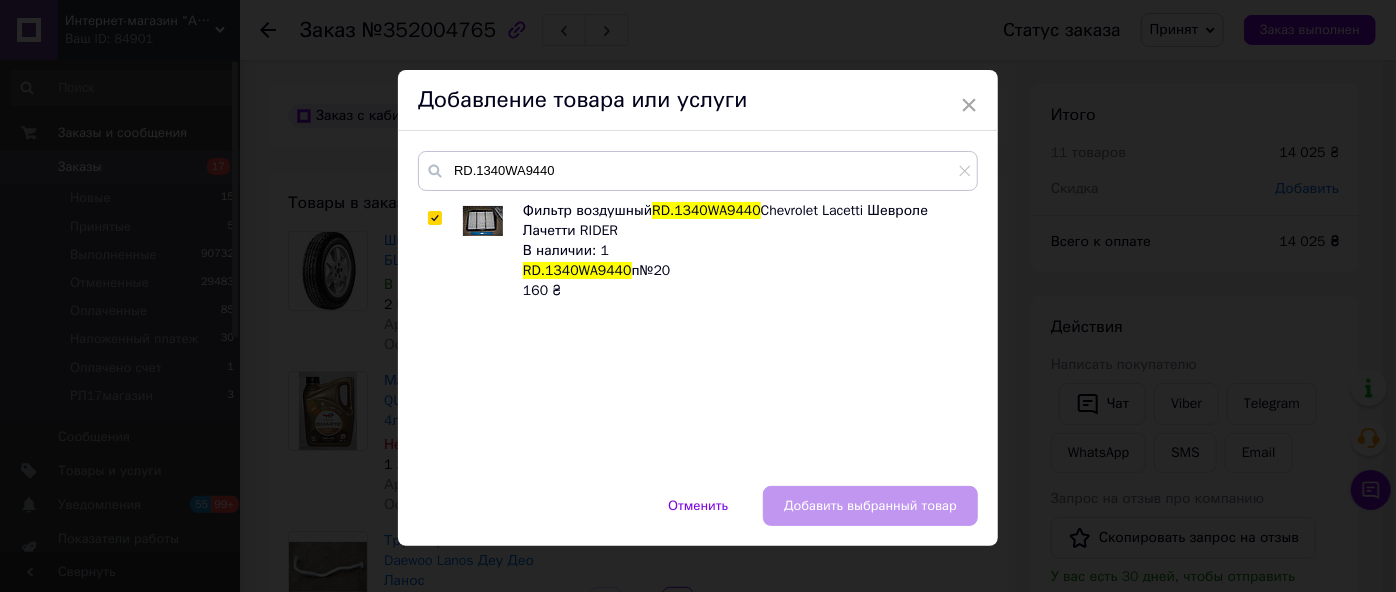 checkbox on "true" 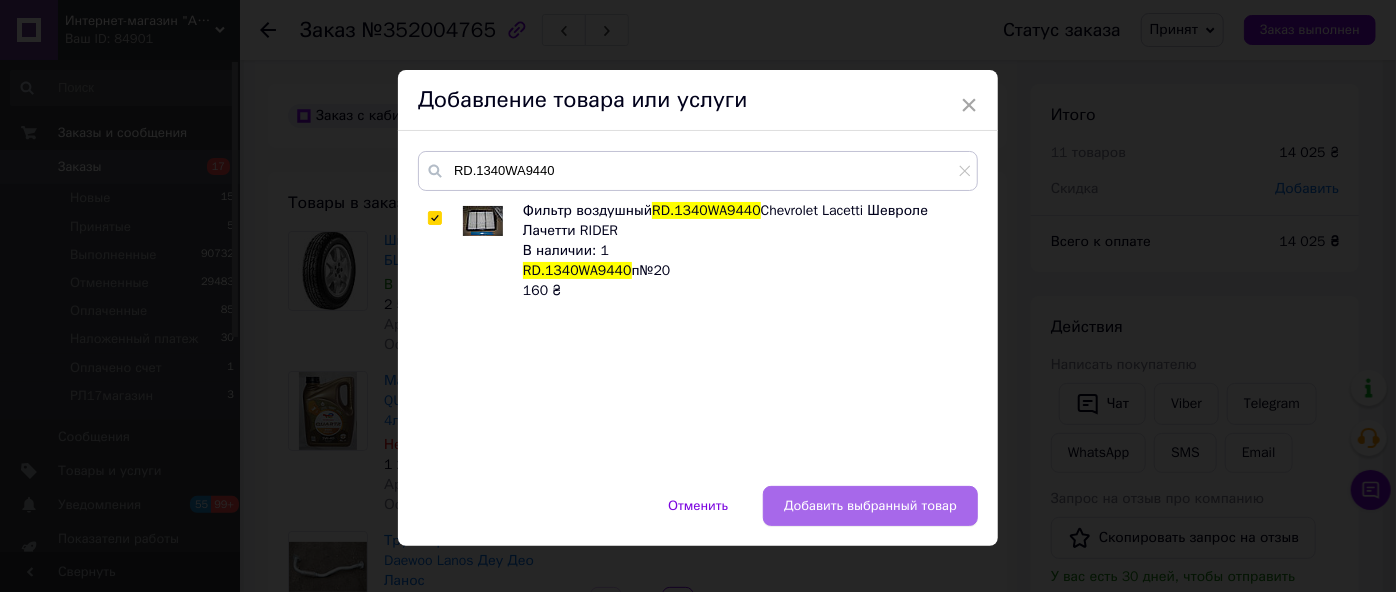 click on "Добавить выбранный товар" at bounding box center [870, 506] 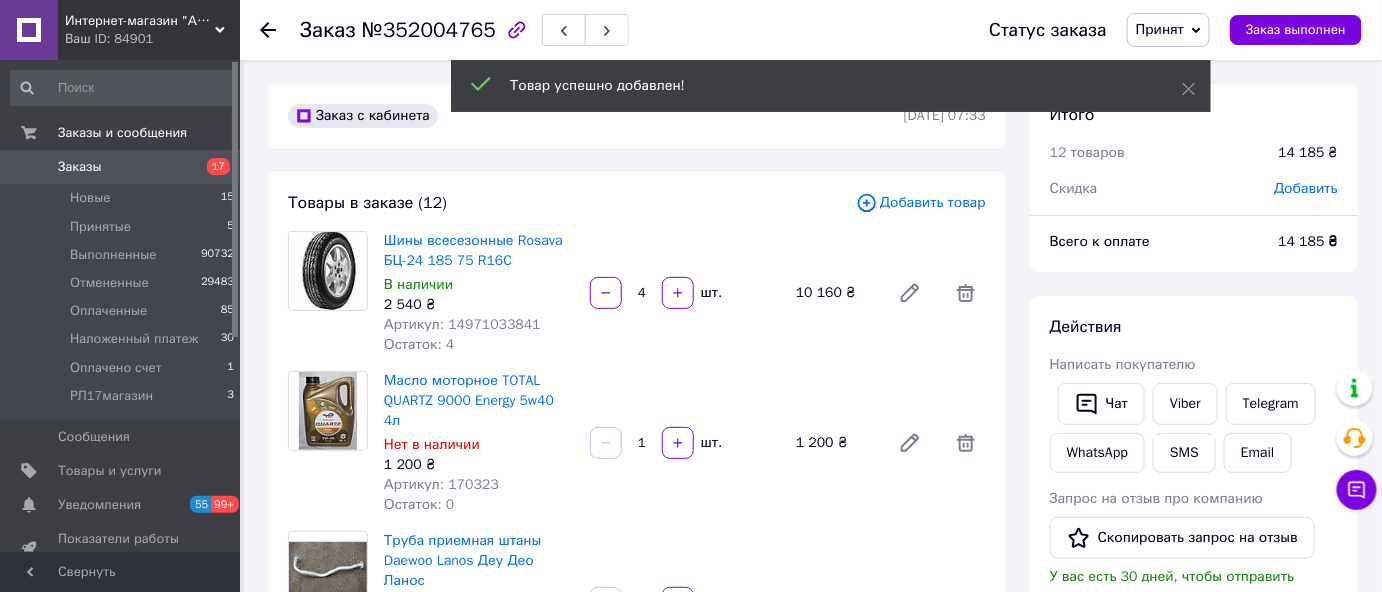 scroll, scrollTop: 404, scrollLeft: 0, axis: vertical 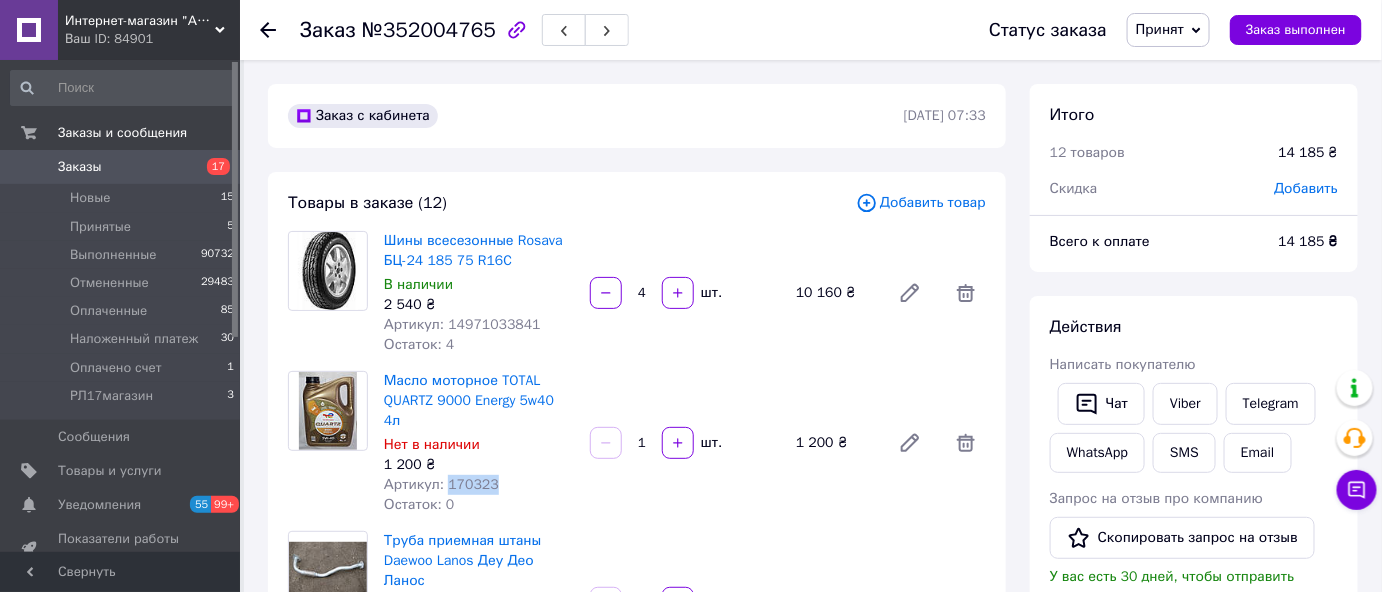 drag, startPoint x: 494, startPoint y: 467, endPoint x: 443, endPoint y: 467, distance: 51 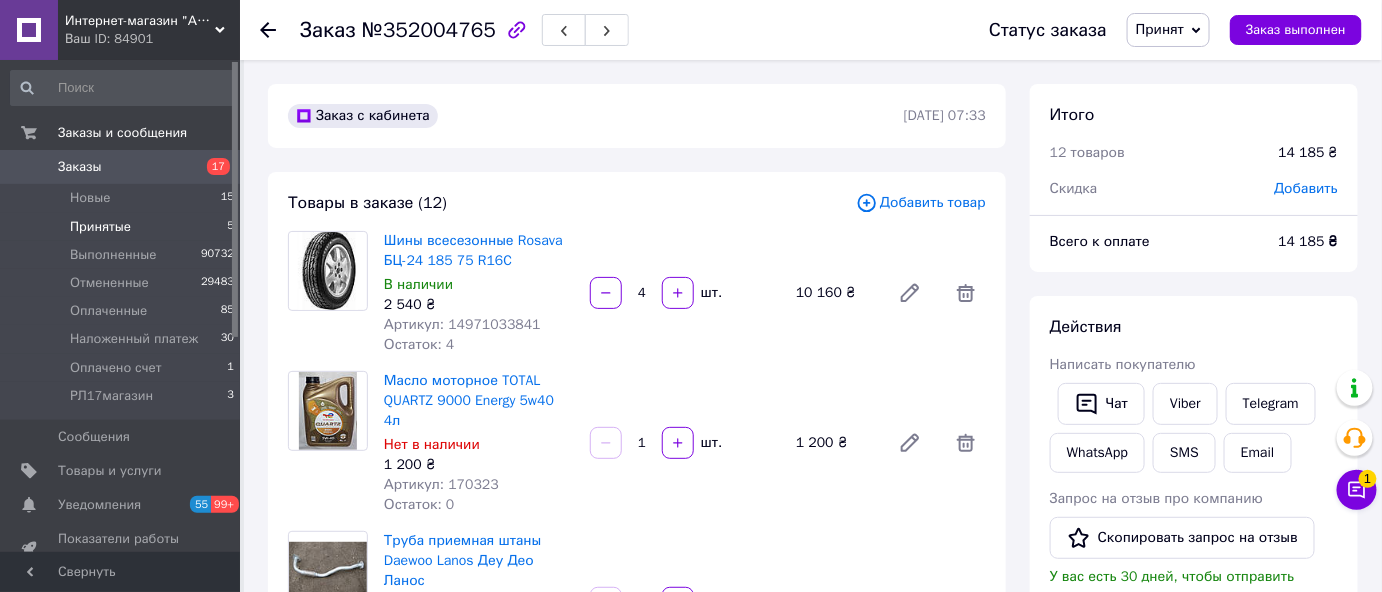click on "Принятые" at bounding box center (100, 227) 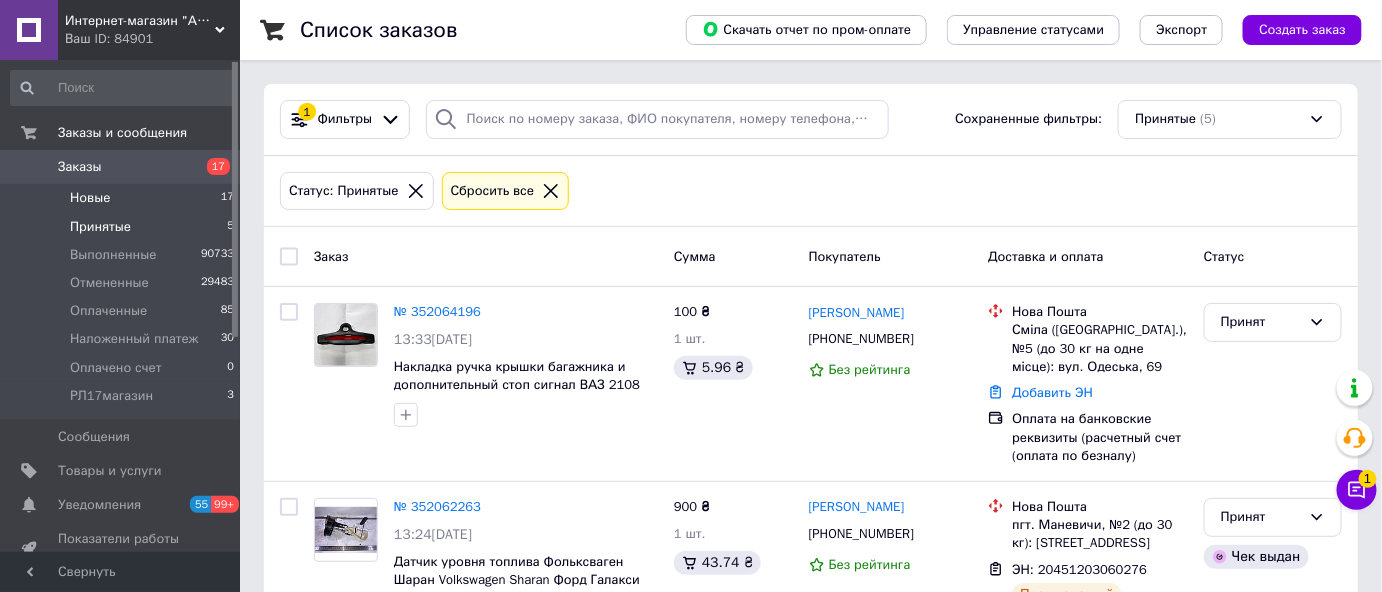 click on "Новые" at bounding box center [90, 198] 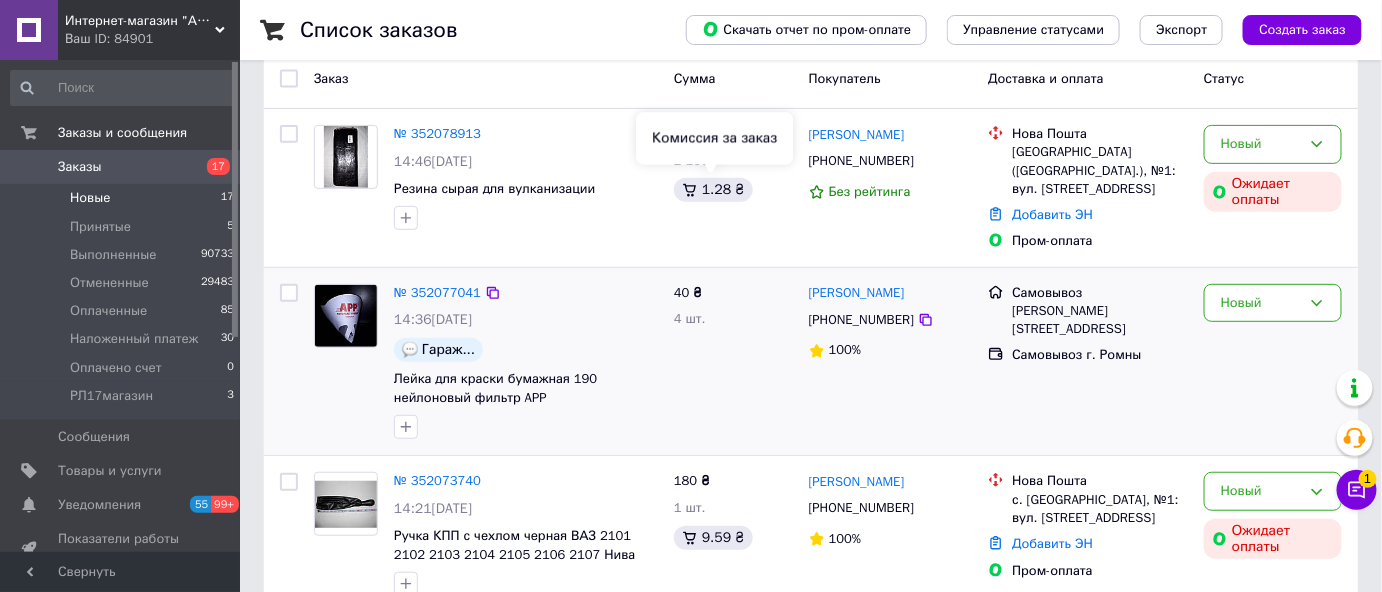 scroll, scrollTop: 181, scrollLeft: 0, axis: vertical 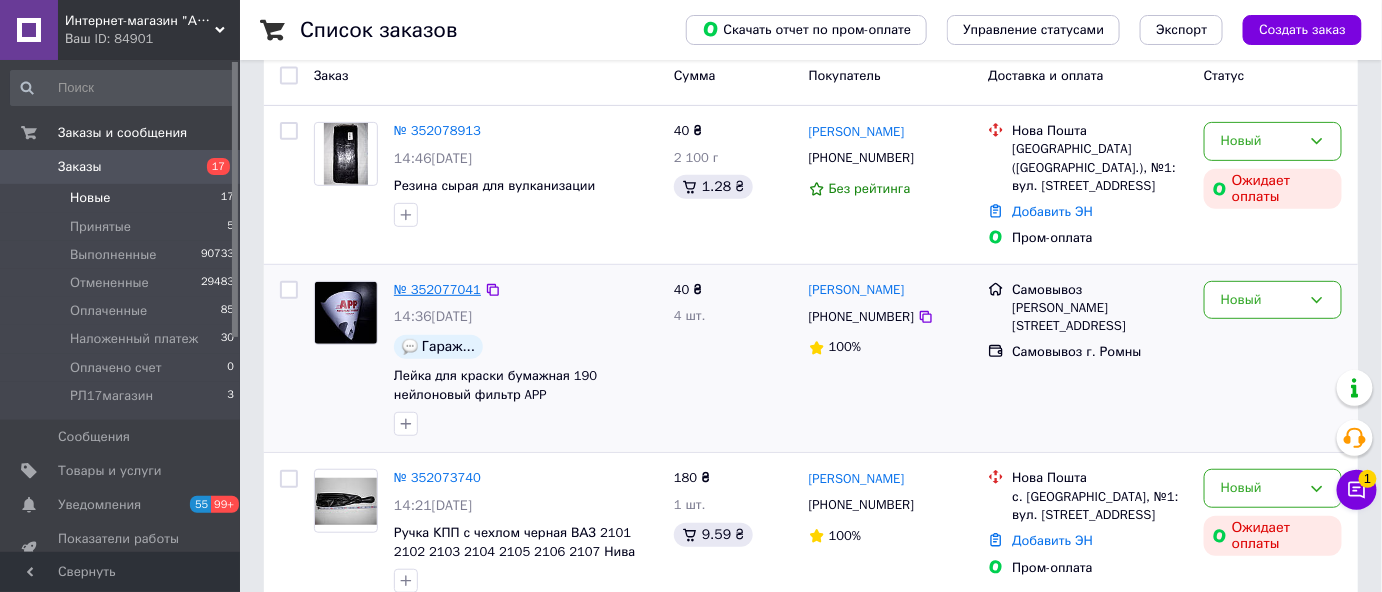 click on "№ 352077041" at bounding box center [437, 289] 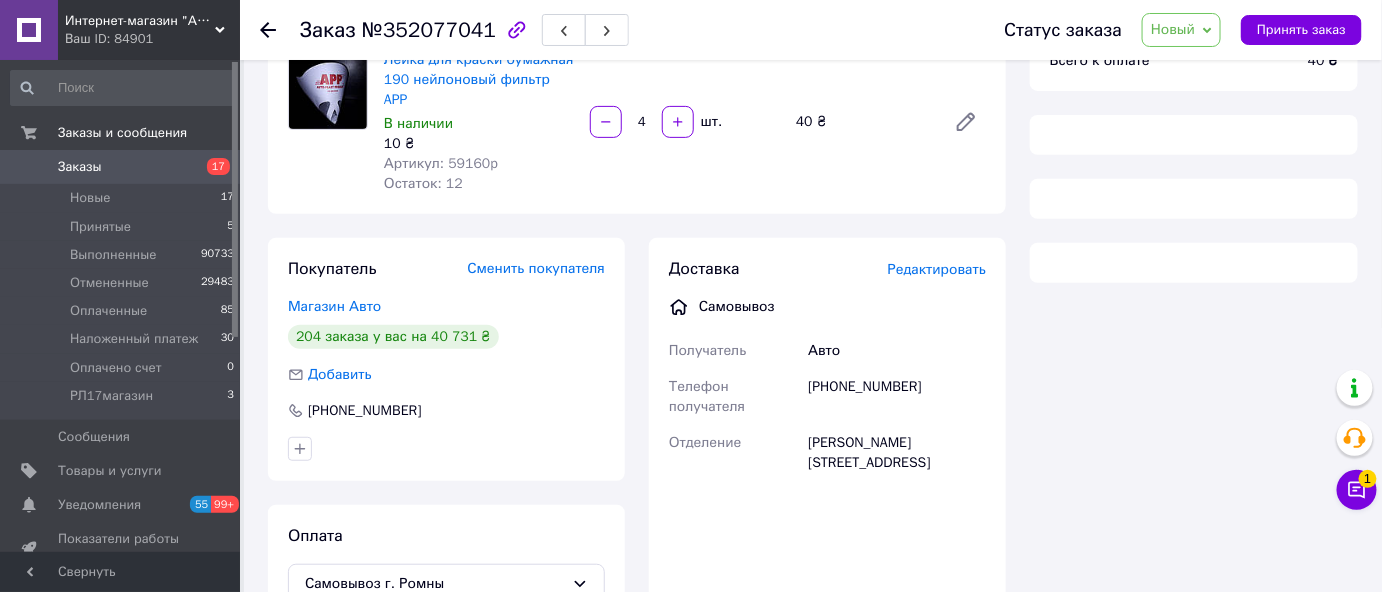 click on "Новый" at bounding box center (1173, 29) 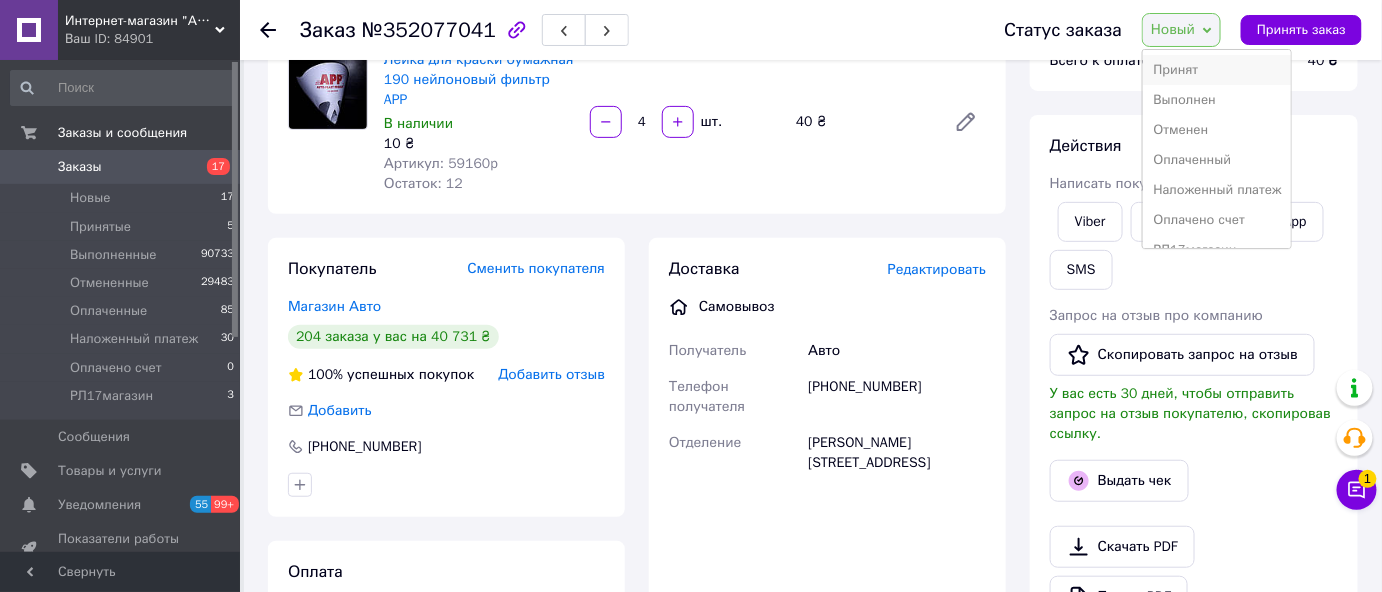 click on "Принят" at bounding box center [1217, 70] 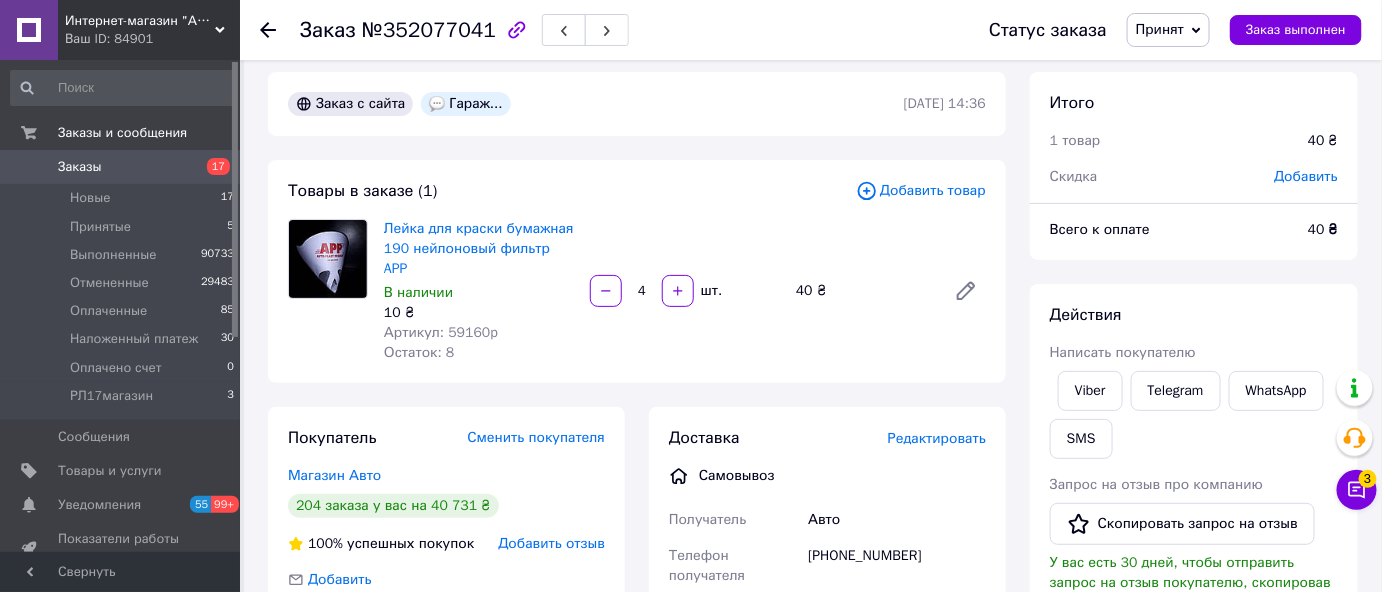 scroll, scrollTop: 90, scrollLeft: 0, axis: vertical 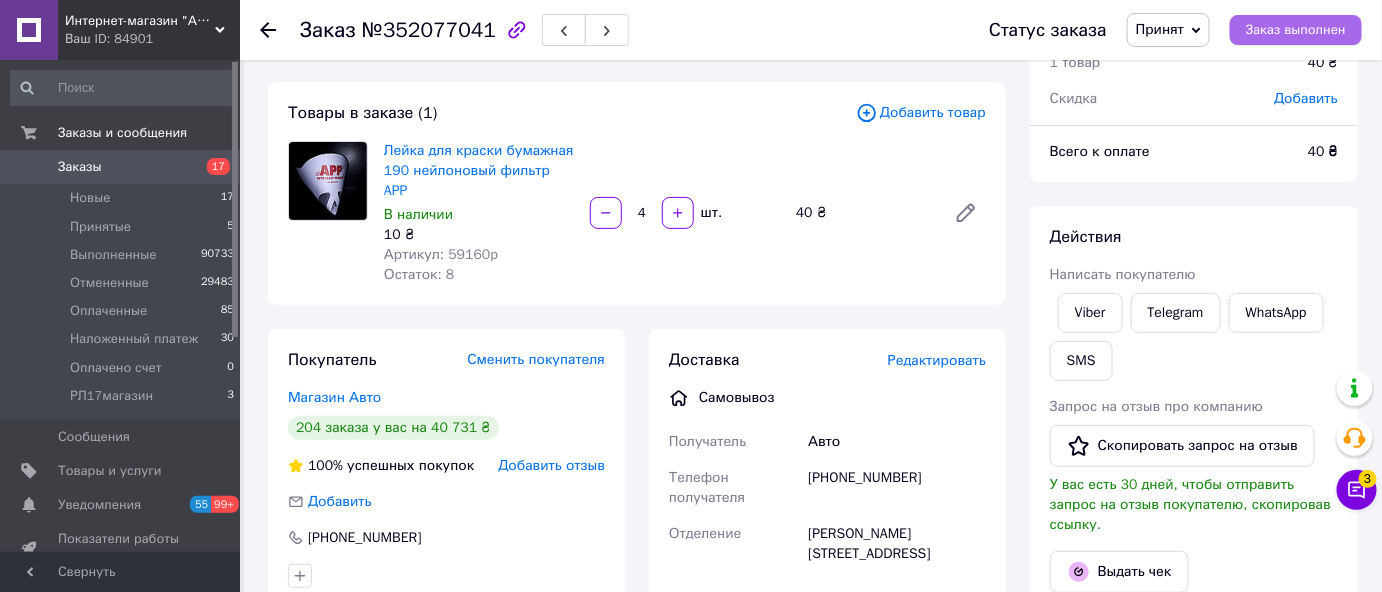 click on "Заказ выполнен" at bounding box center [1296, 30] 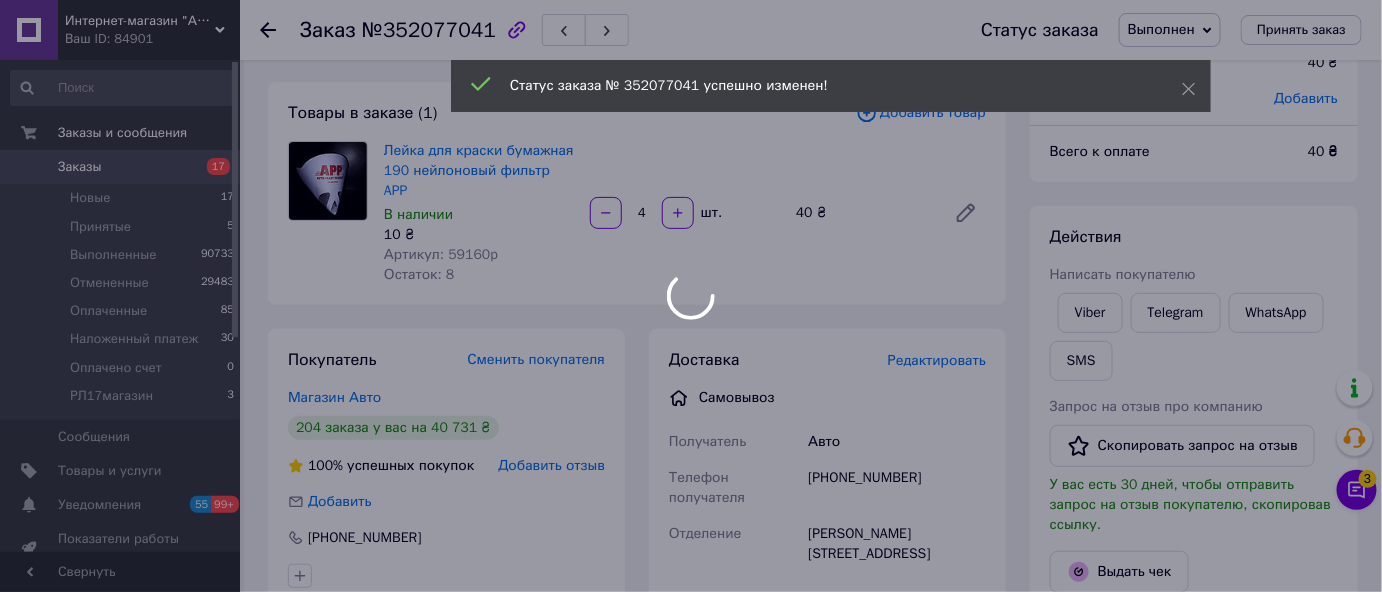 click at bounding box center (691, 296) 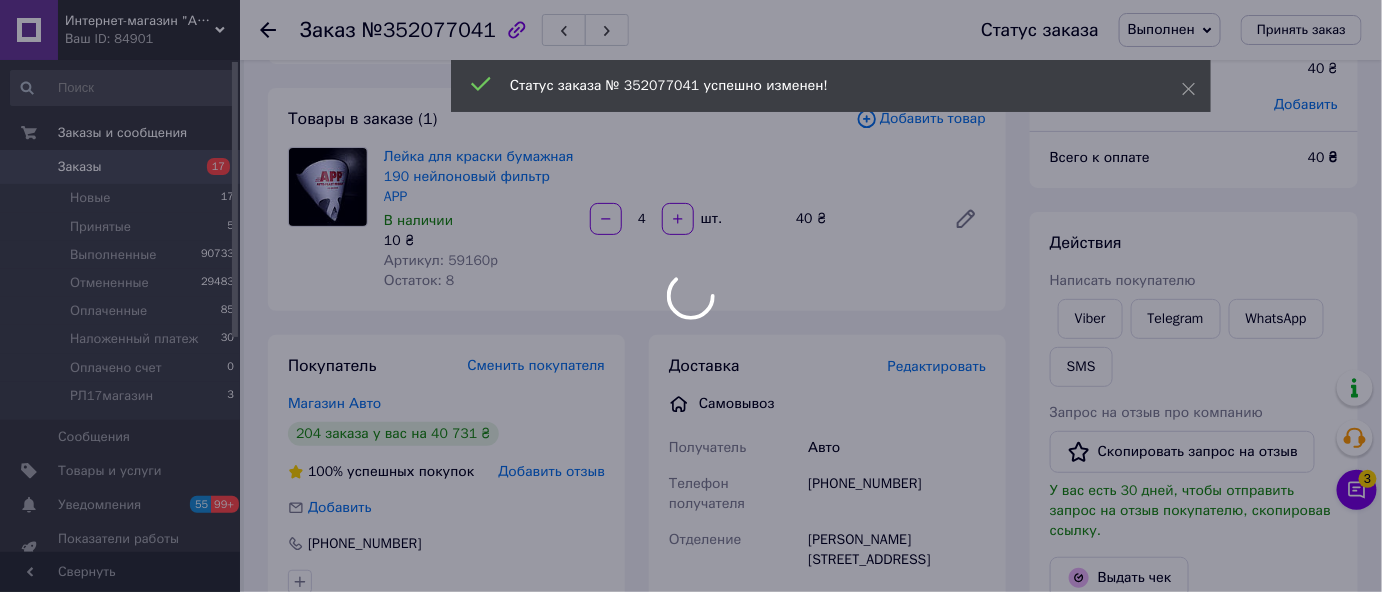 scroll, scrollTop: 0, scrollLeft: 0, axis: both 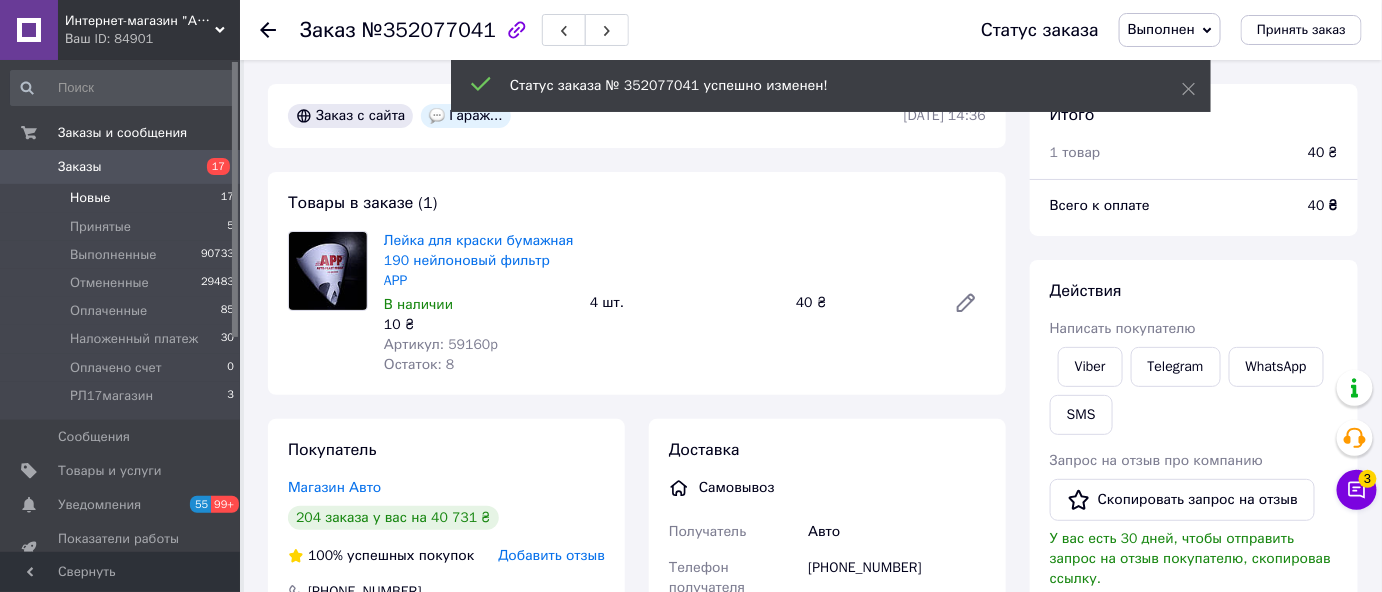 click on "Новые" at bounding box center [90, 198] 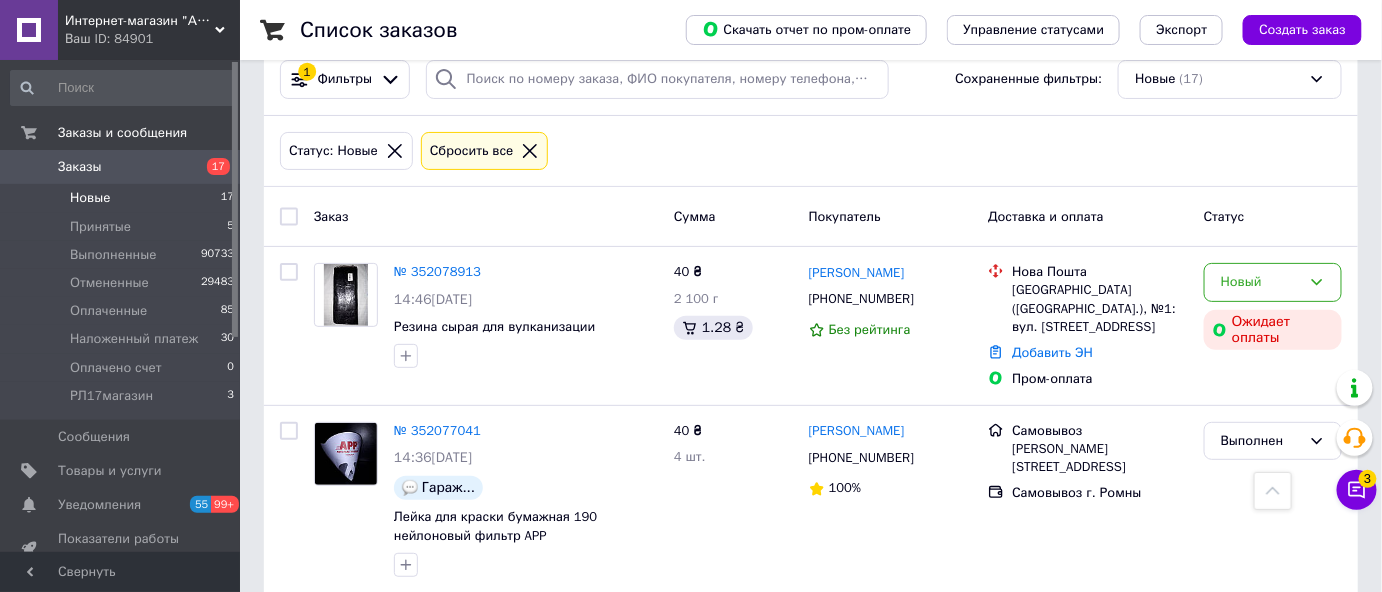 scroll, scrollTop: 0, scrollLeft: 0, axis: both 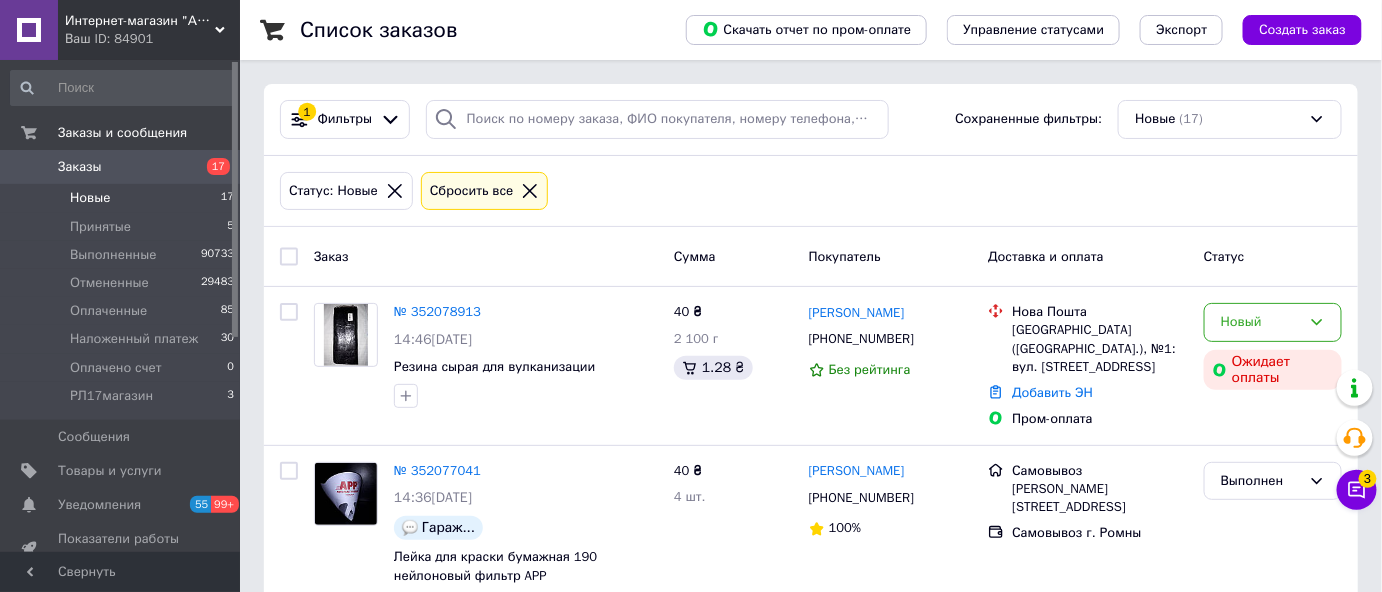 click 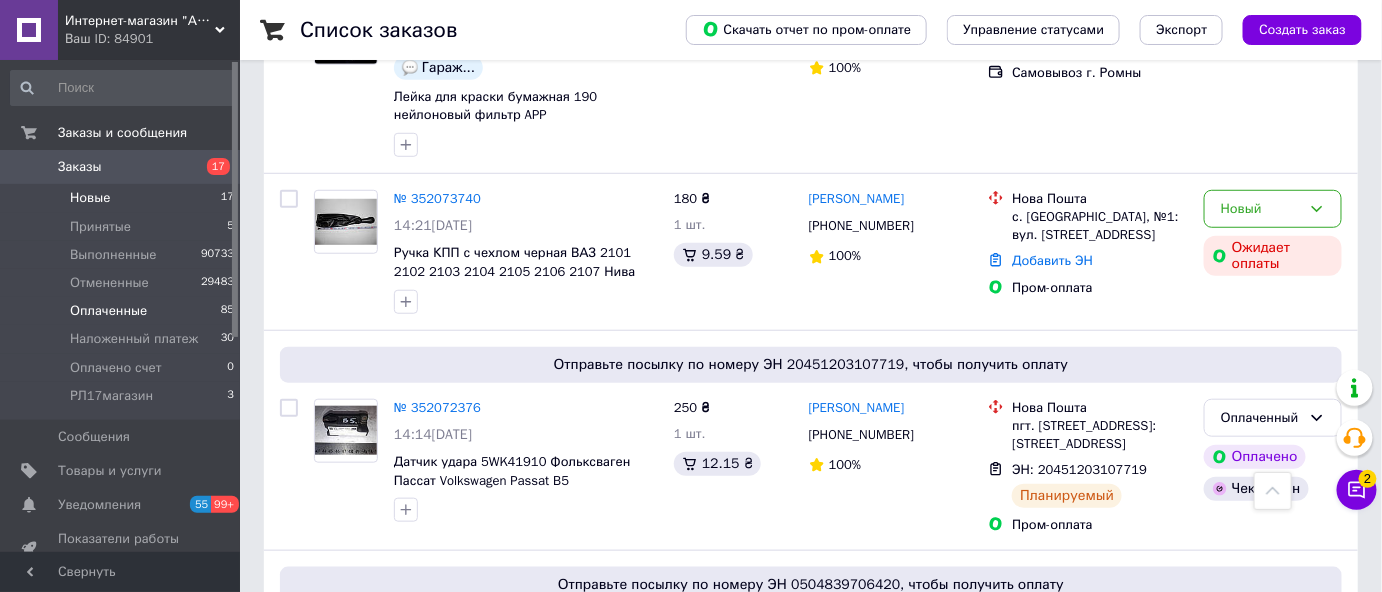 scroll, scrollTop: 90, scrollLeft: 0, axis: vertical 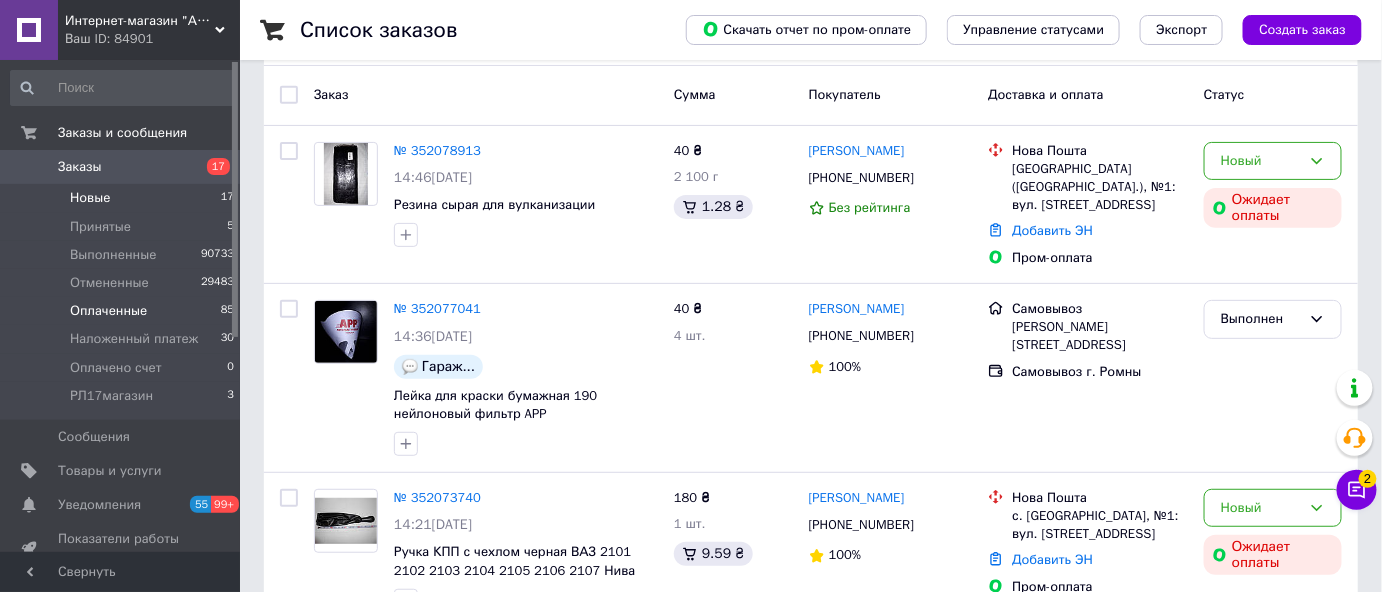 click on "Оплаченные" at bounding box center [108, 311] 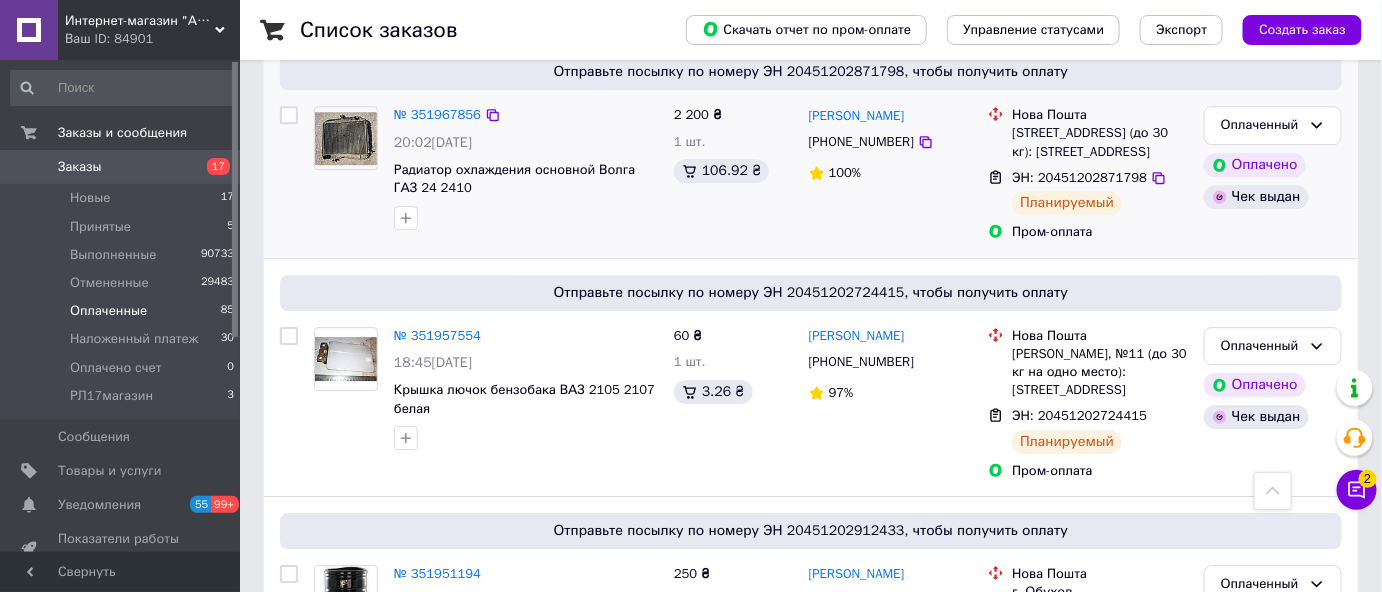 scroll, scrollTop: 4463, scrollLeft: 0, axis: vertical 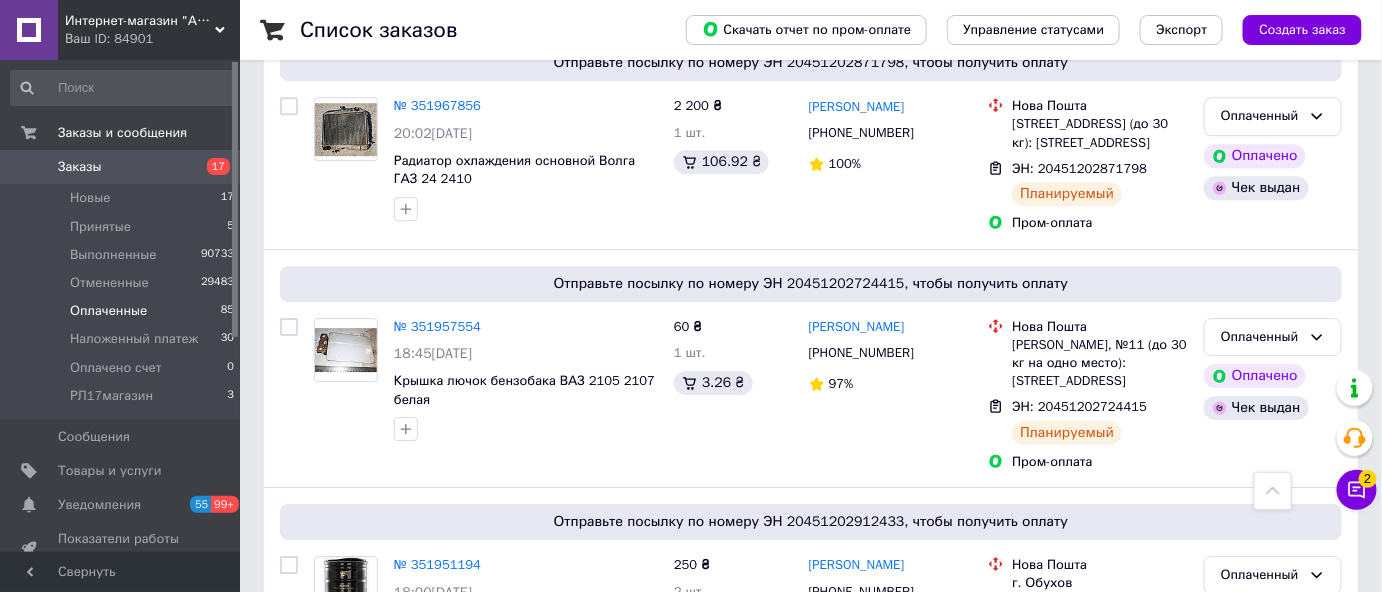 click on "2" at bounding box center [327, 789] 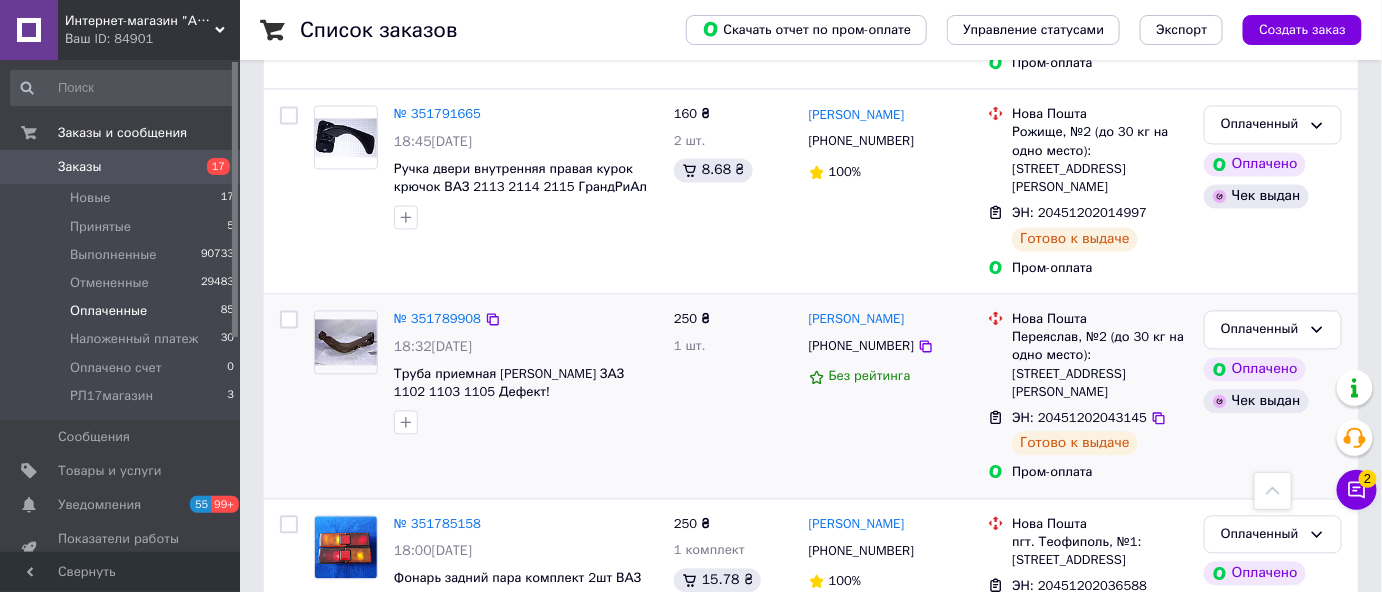 scroll, scrollTop: 3752, scrollLeft: 0, axis: vertical 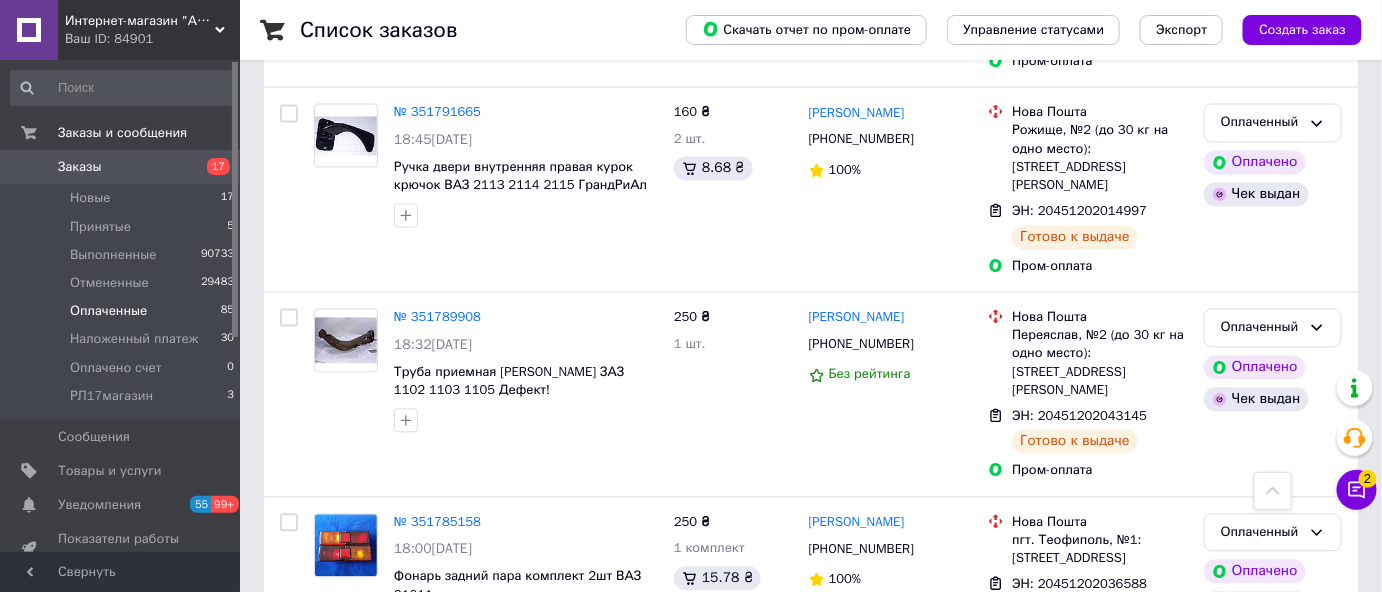 click on "3" at bounding box center [505, 878] 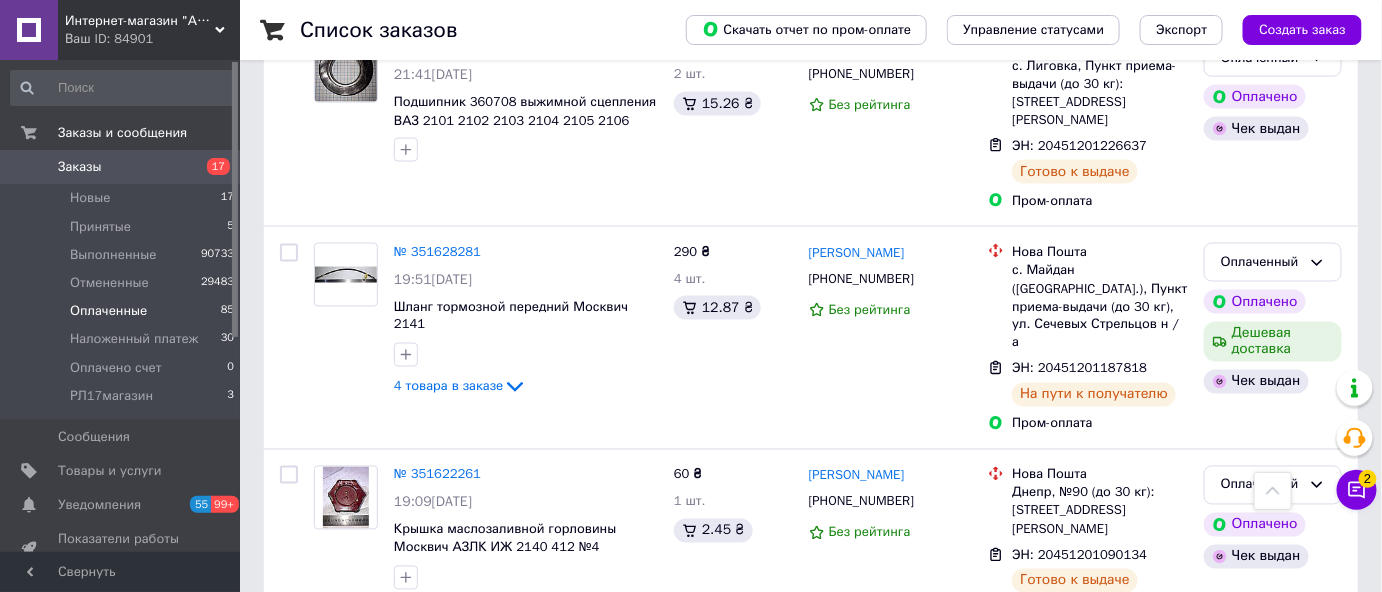 scroll, scrollTop: 3490, scrollLeft: 0, axis: vertical 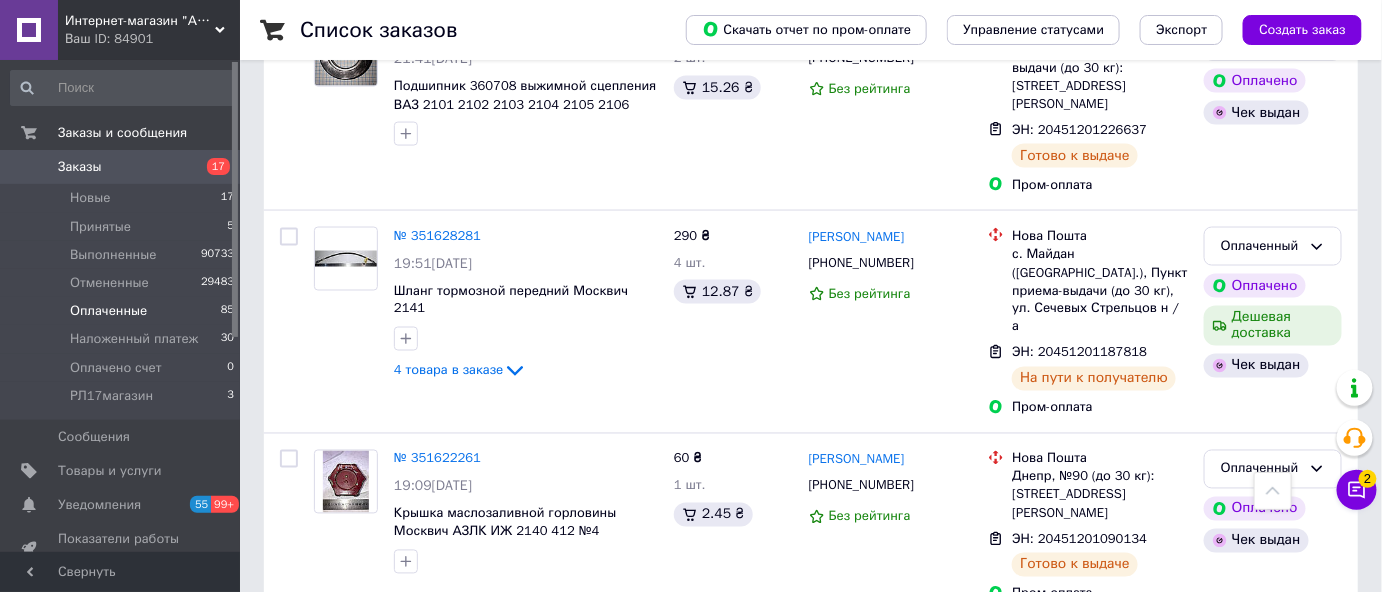 click on "4" at bounding box center (550, 665) 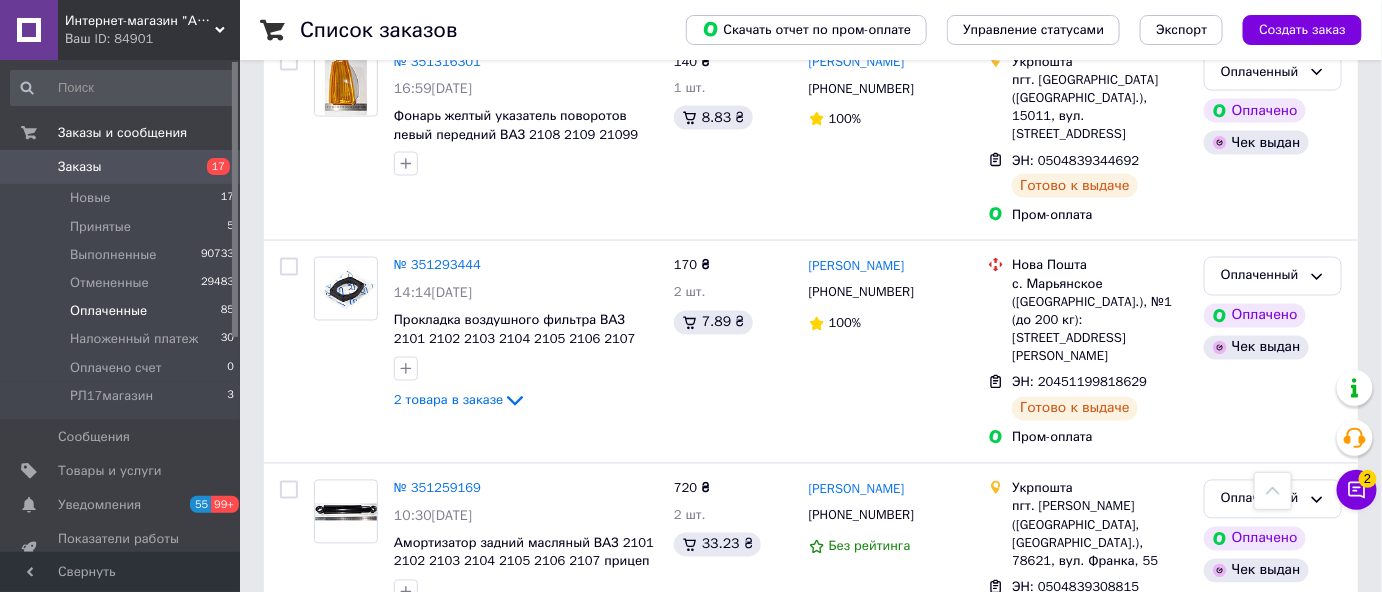 scroll, scrollTop: 3554, scrollLeft: 0, axis: vertical 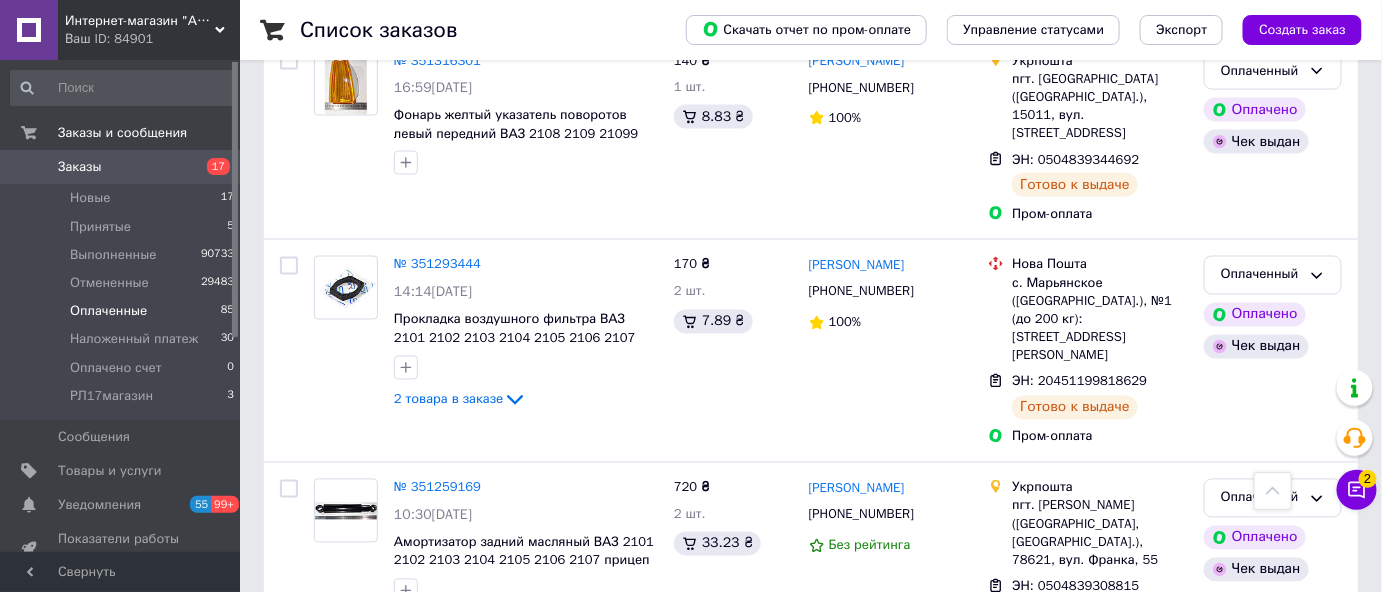 click on "5" at bounding box center [595, 712] 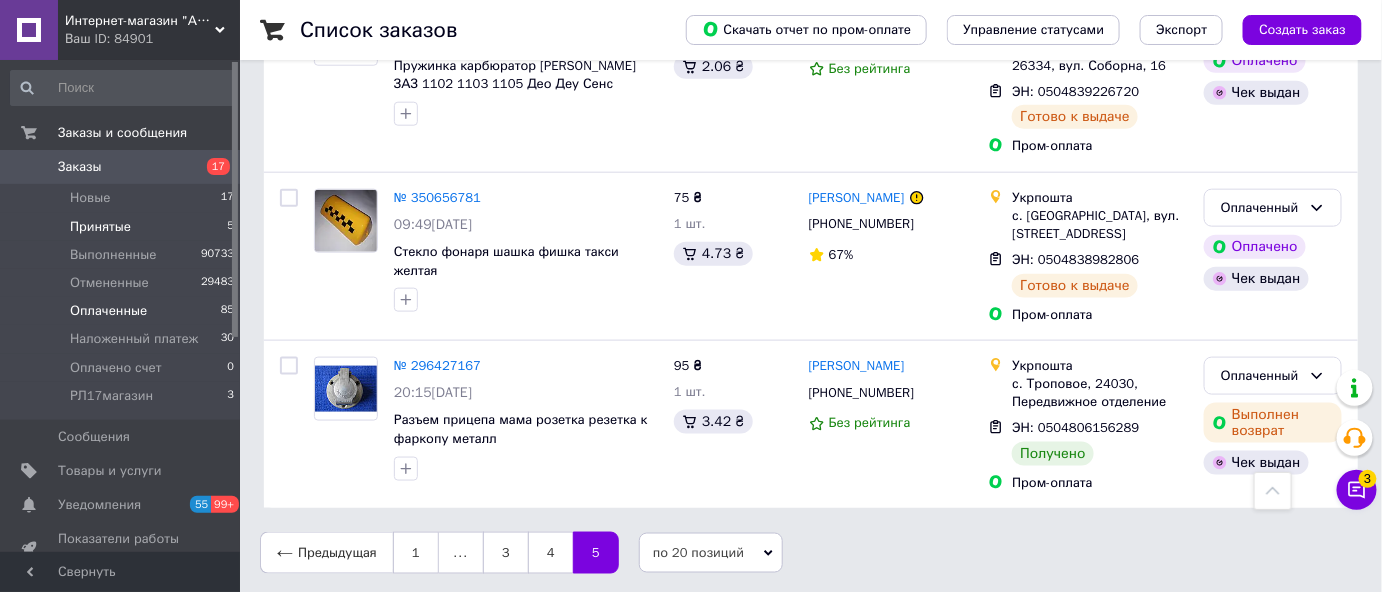 scroll, scrollTop: 383, scrollLeft: 0, axis: vertical 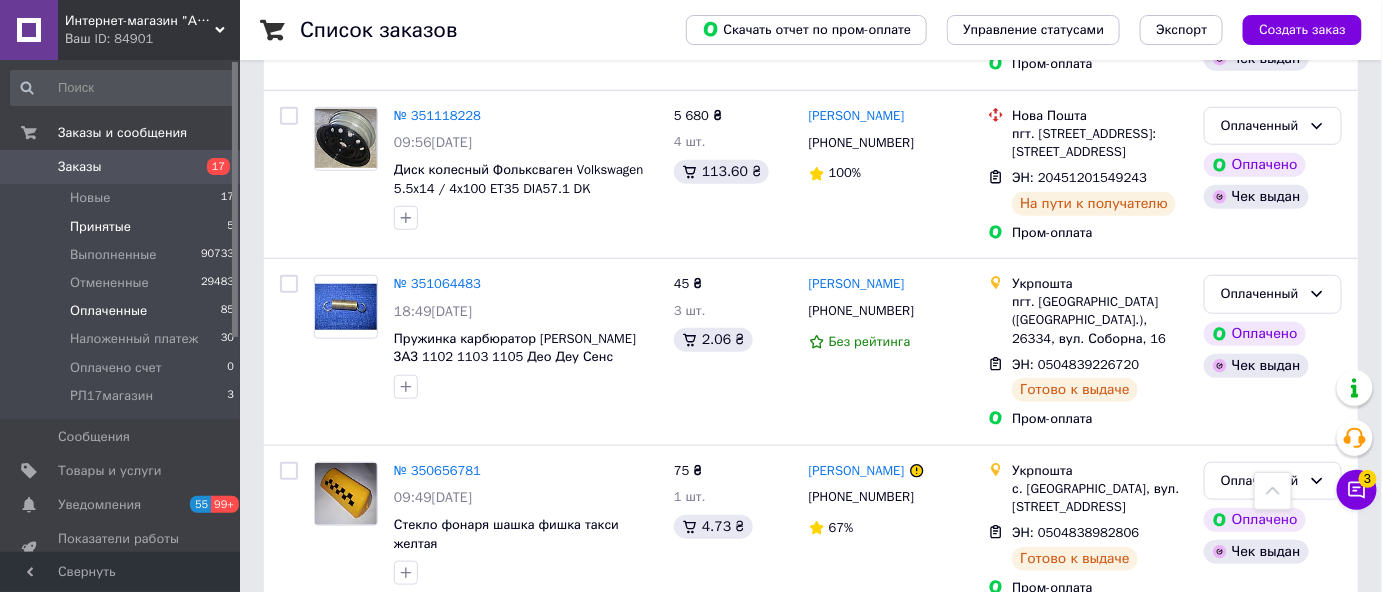click on "Принятые" at bounding box center (100, 227) 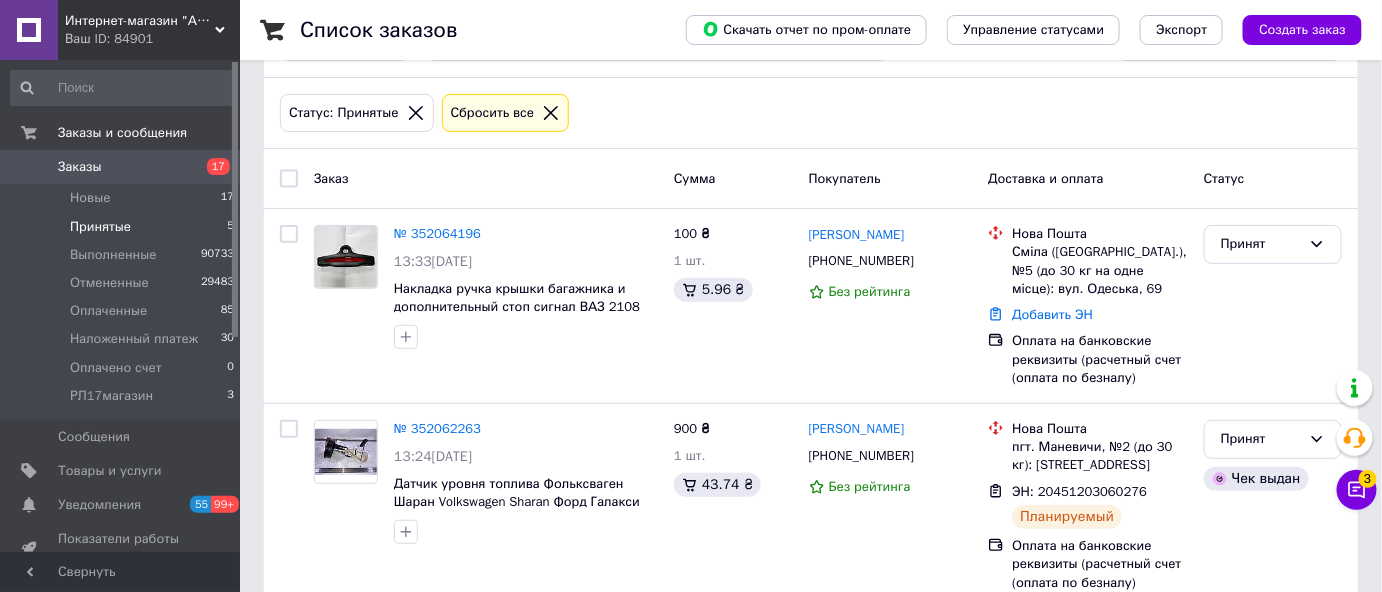 scroll, scrollTop: 0, scrollLeft: 0, axis: both 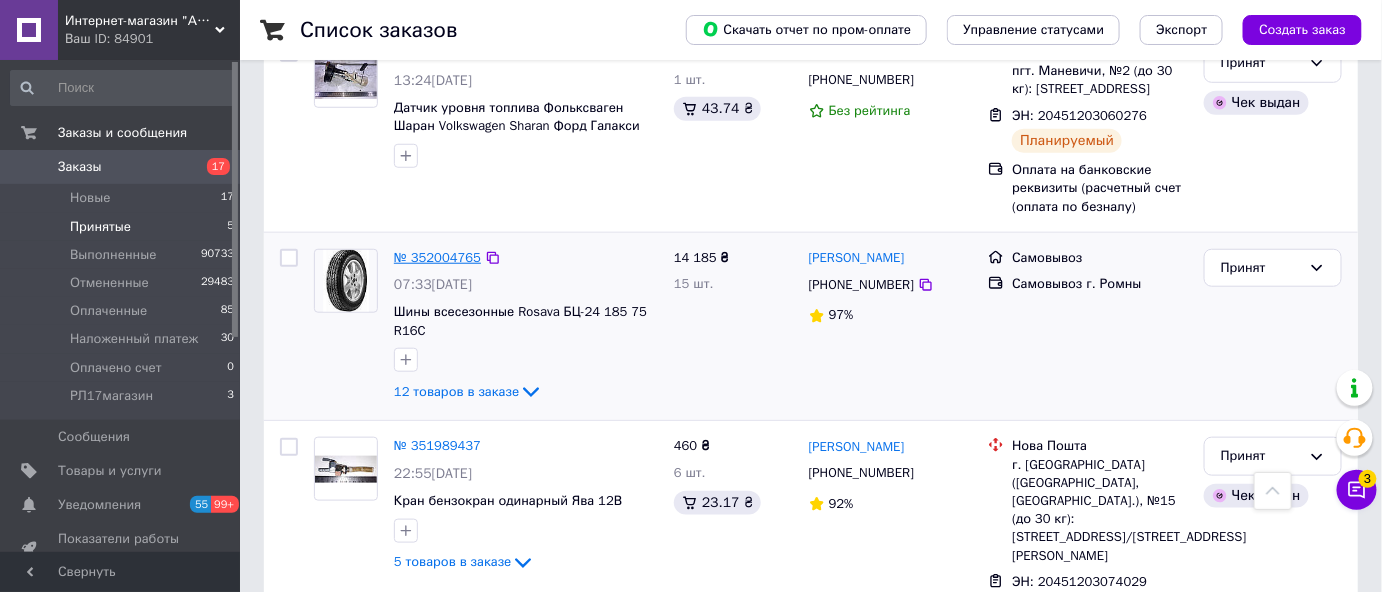 click on "№ 352004765" at bounding box center (437, 257) 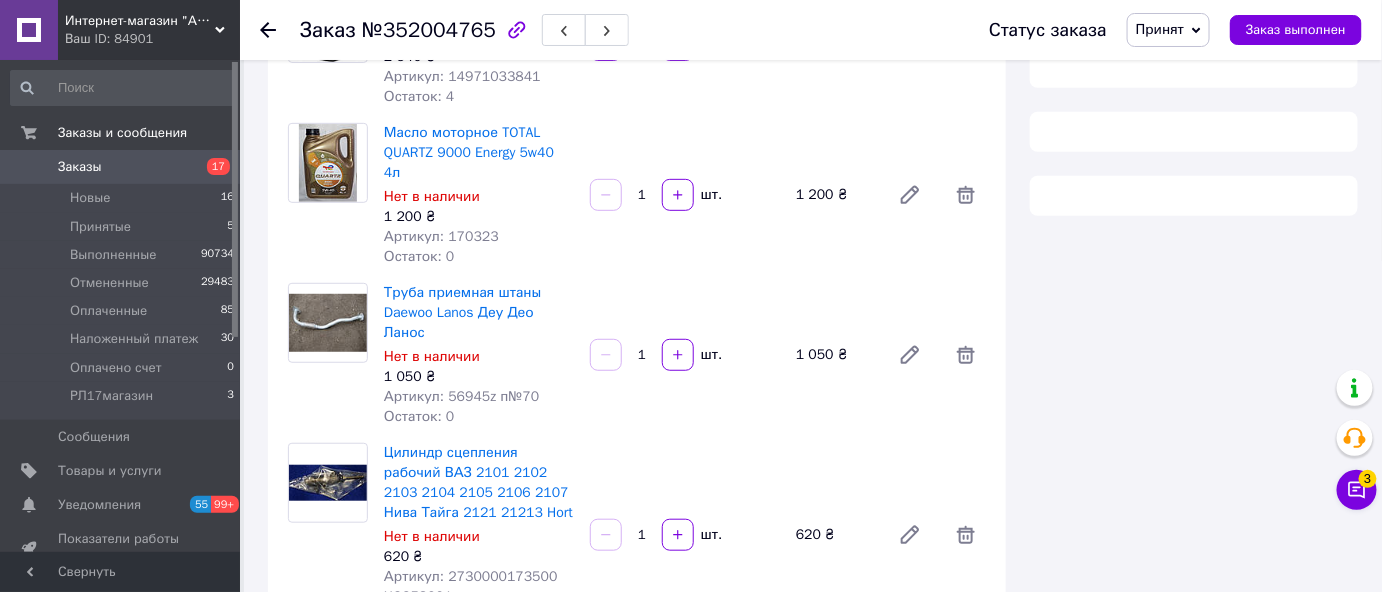 scroll, scrollTop: 272, scrollLeft: 0, axis: vertical 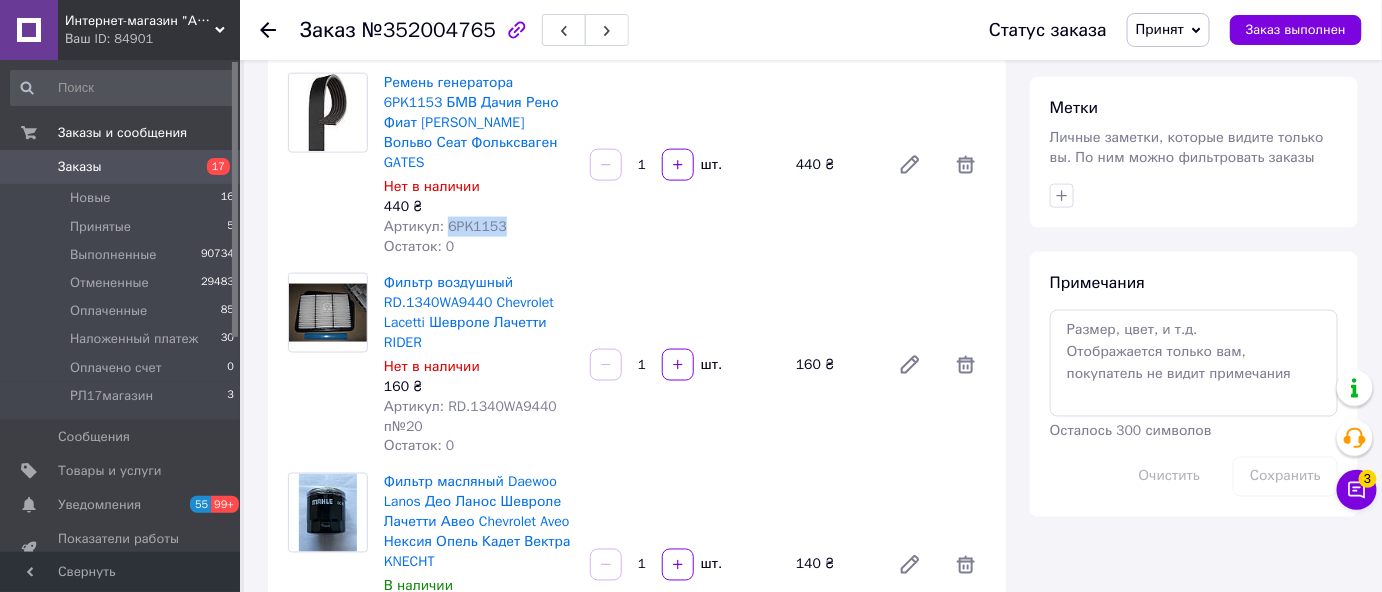 drag, startPoint x: 445, startPoint y: 183, endPoint x: 502, endPoint y: 184, distance: 57.00877 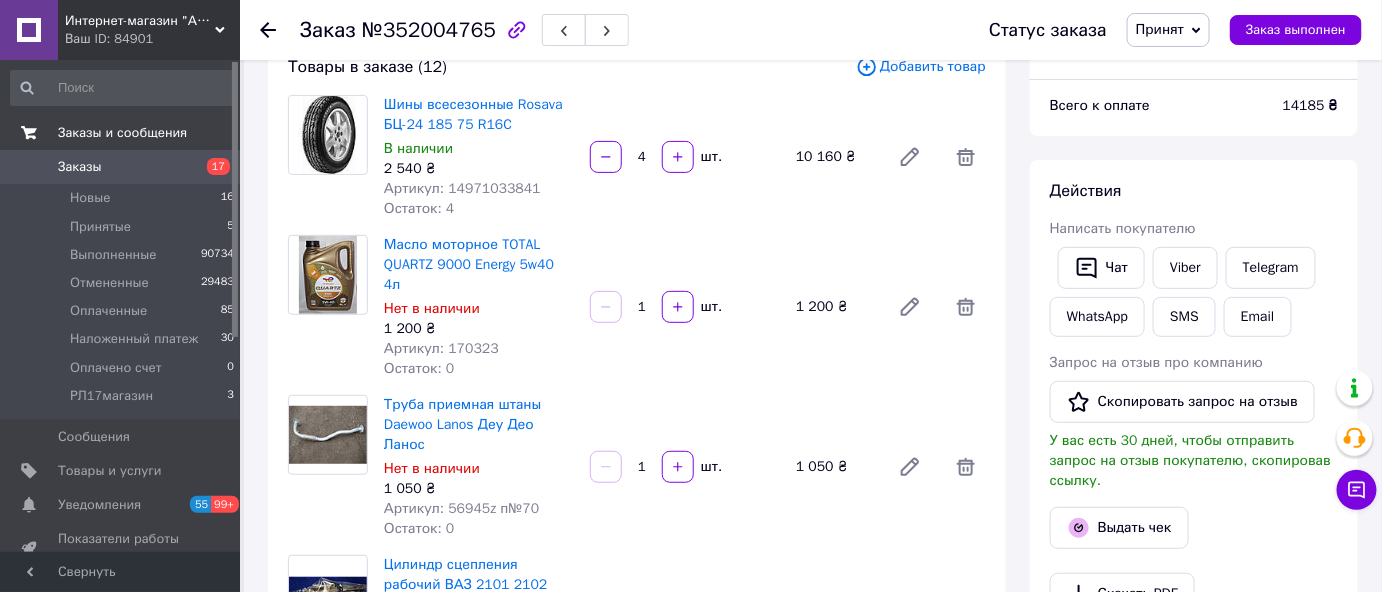 scroll, scrollTop: 0, scrollLeft: 0, axis: both 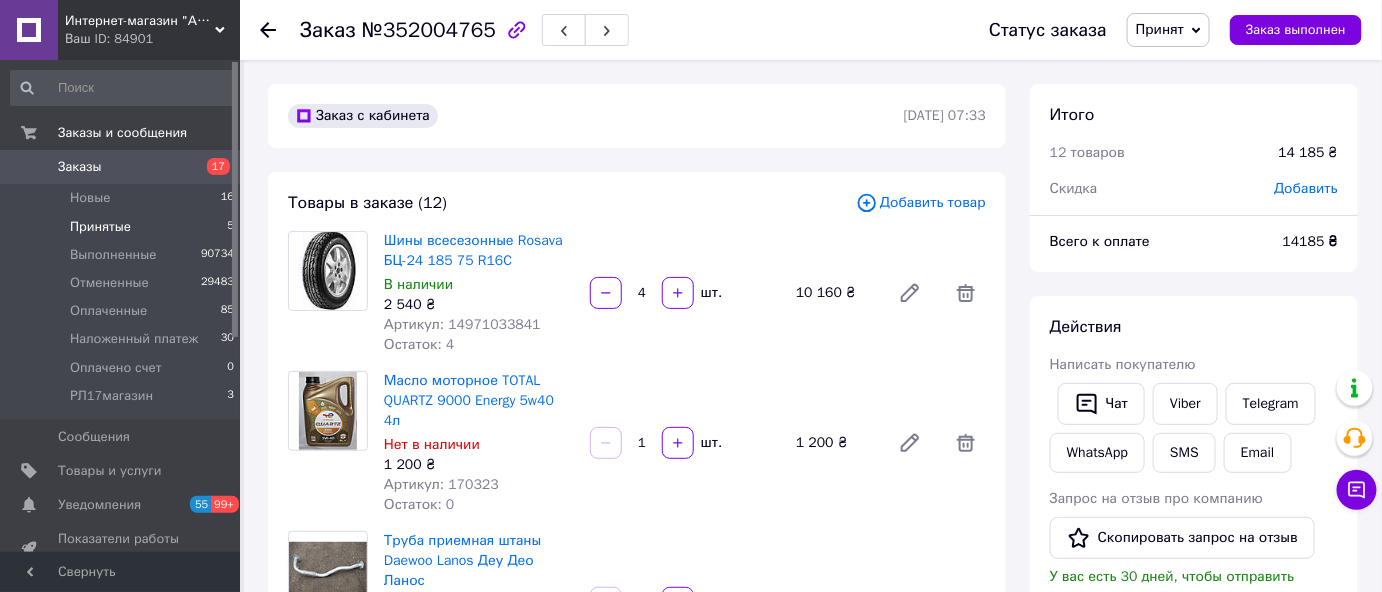 click on "Принятые" at bounding box center [100, 227] 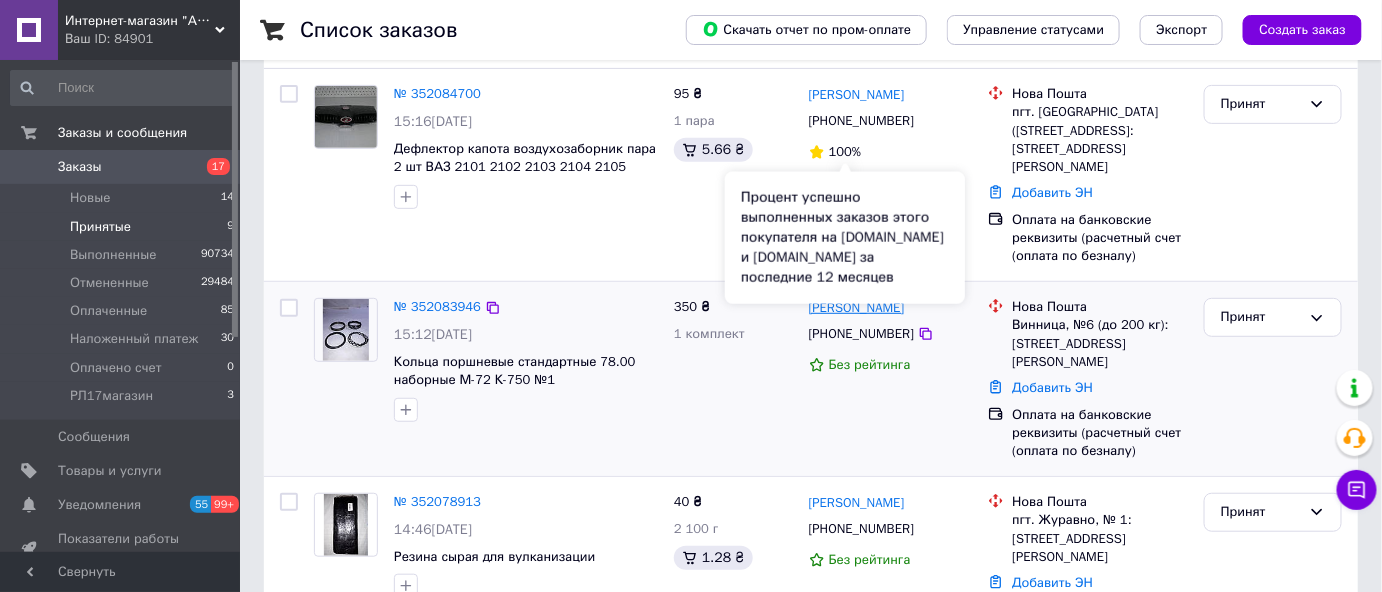 scroll, scrollTop: 272, scrollLeft: 0, axis: vertical 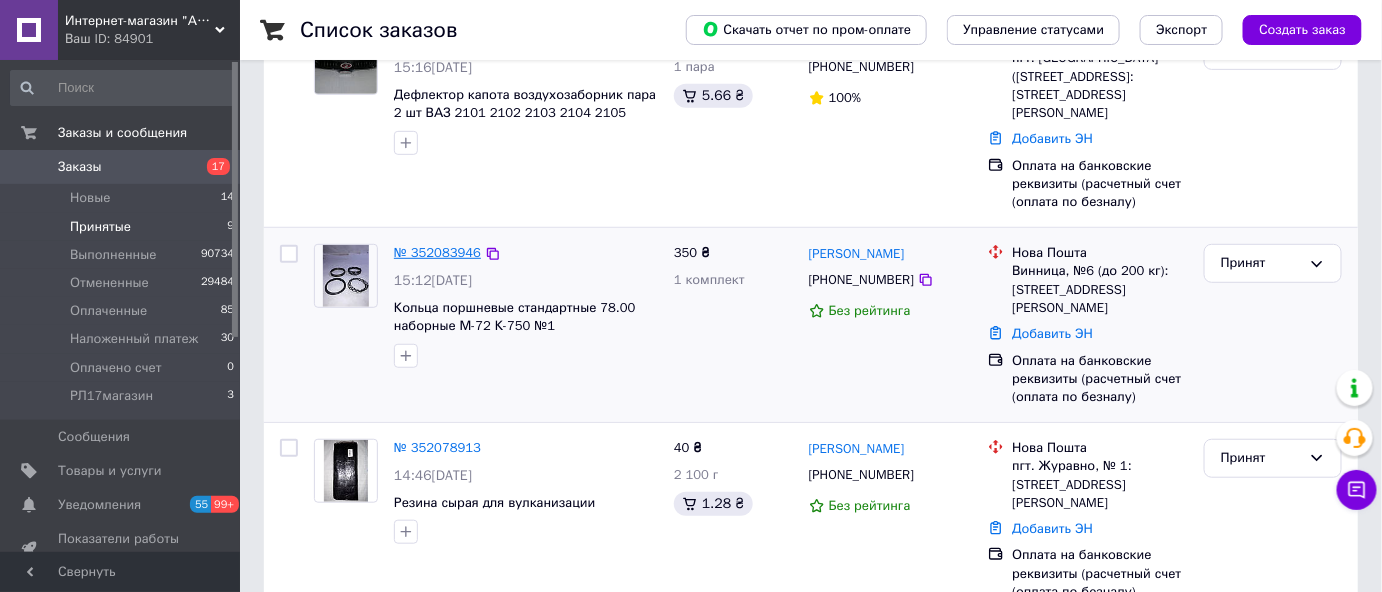 click on "№ 352083946" at bounding box center [437, 252] 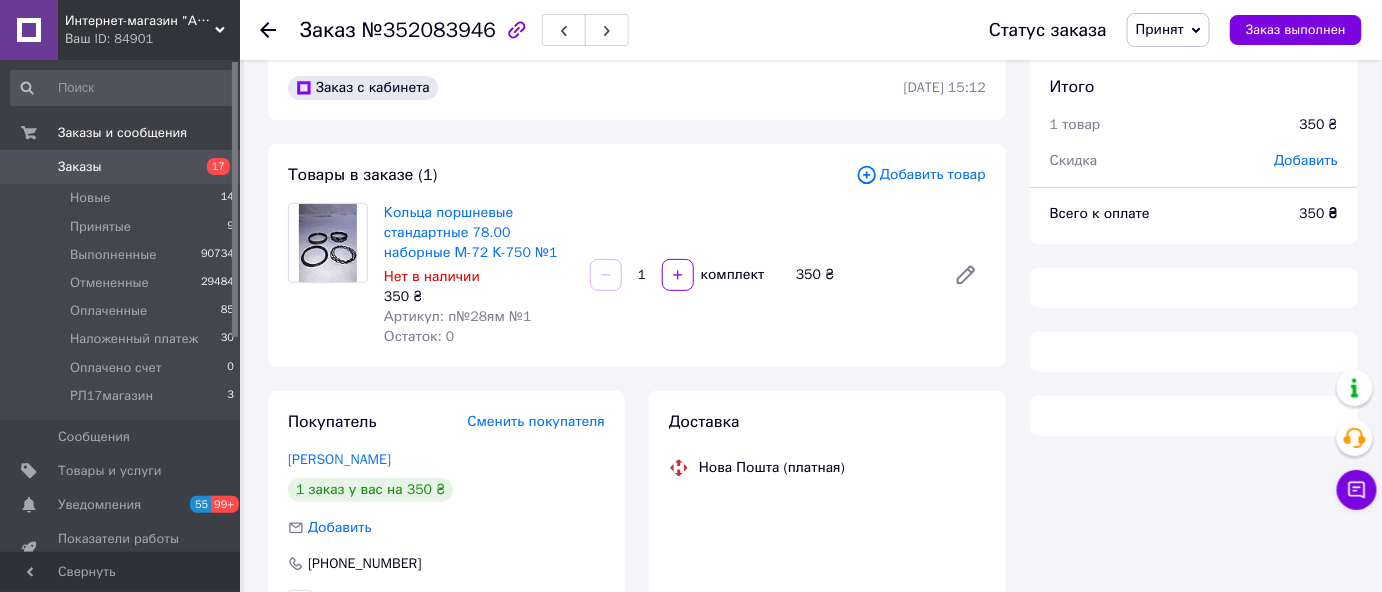 scroll, scrollTop: 0, scrollLeft: 0, axis: both 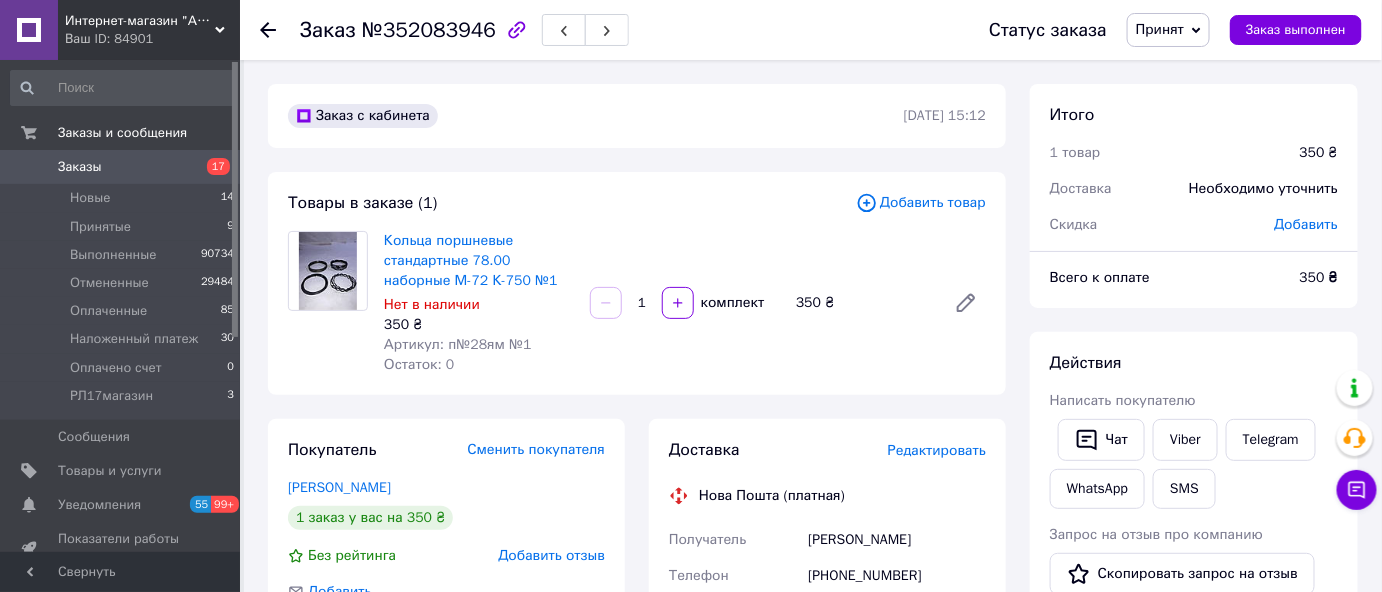 click on "Принят" at bounding box center [1160, 29] 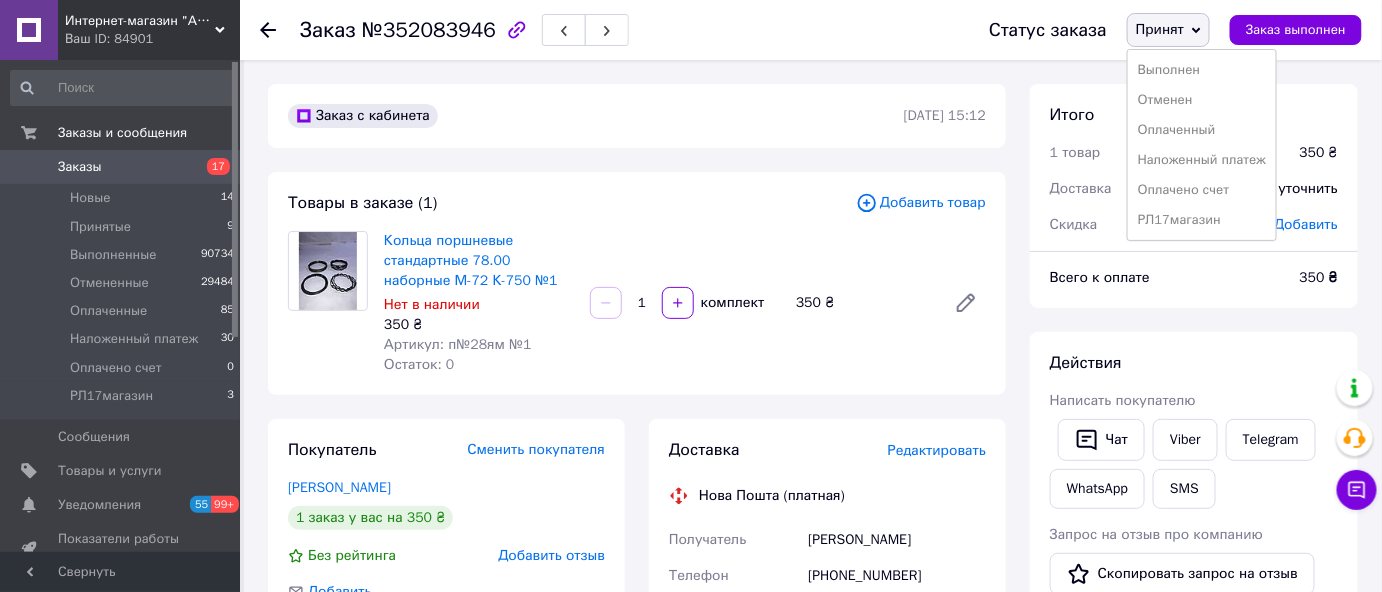 click on "Оплачено счет" at bounding box center [1202, 190] 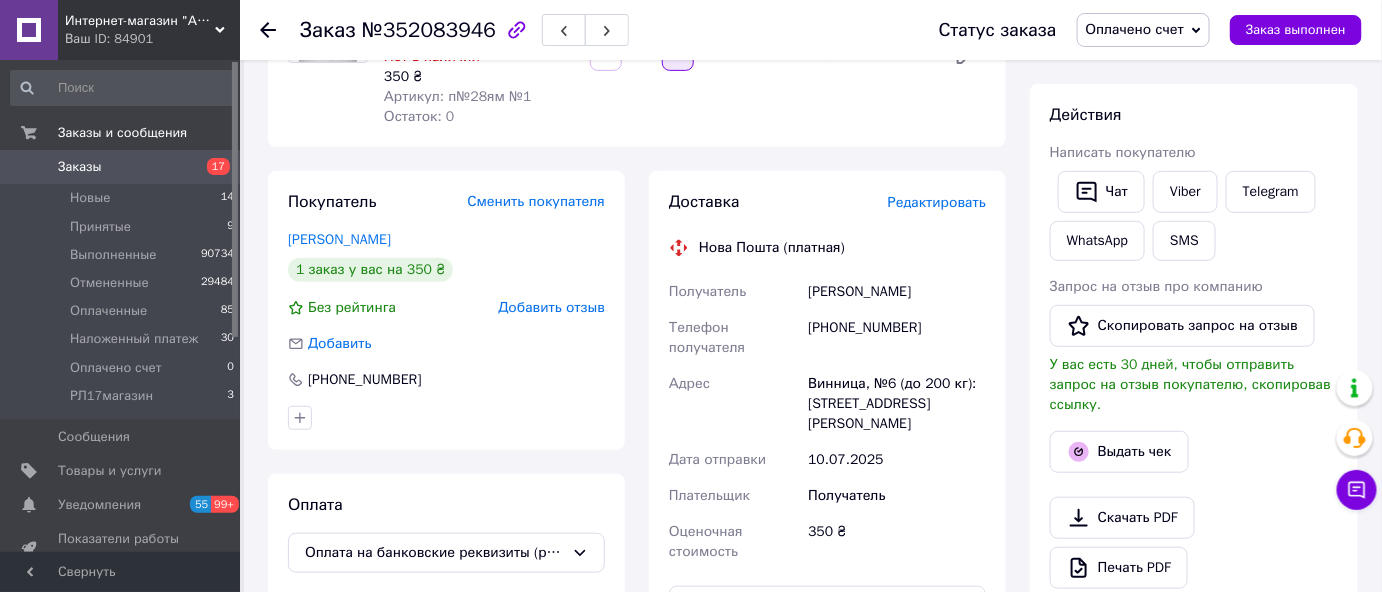 scroll, scrollTop: 0, scrollLeft: 0, axis: both 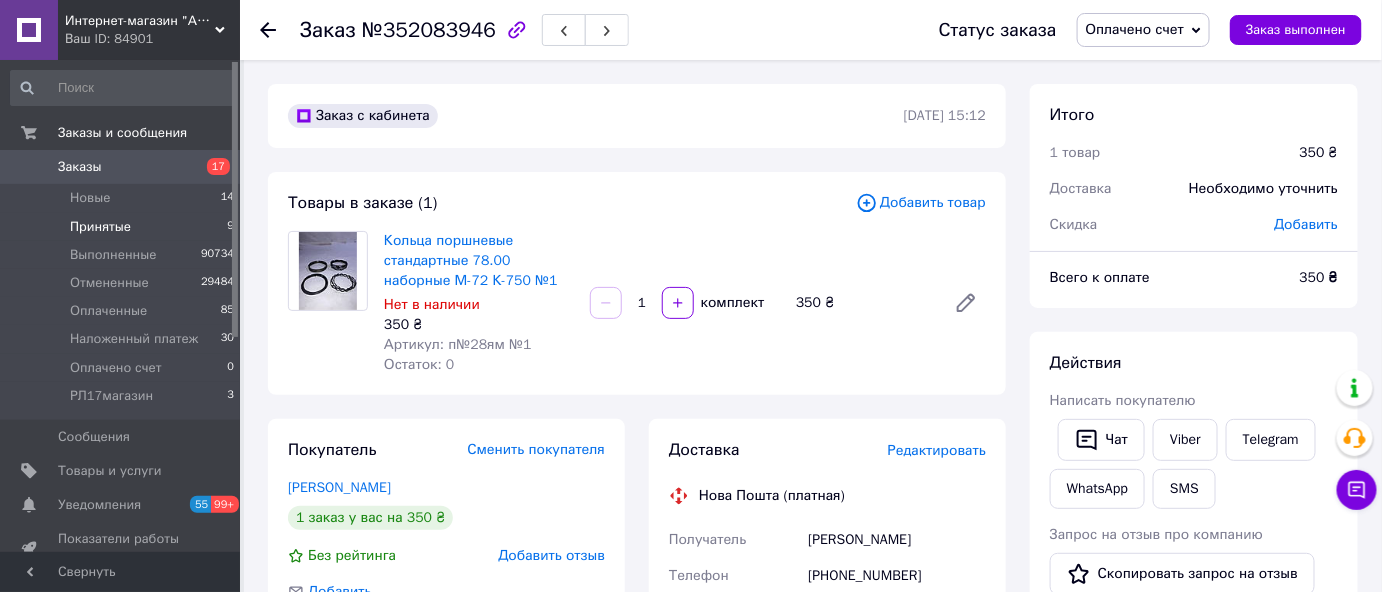 click on "Принятые" at bounding box center (100, 227) 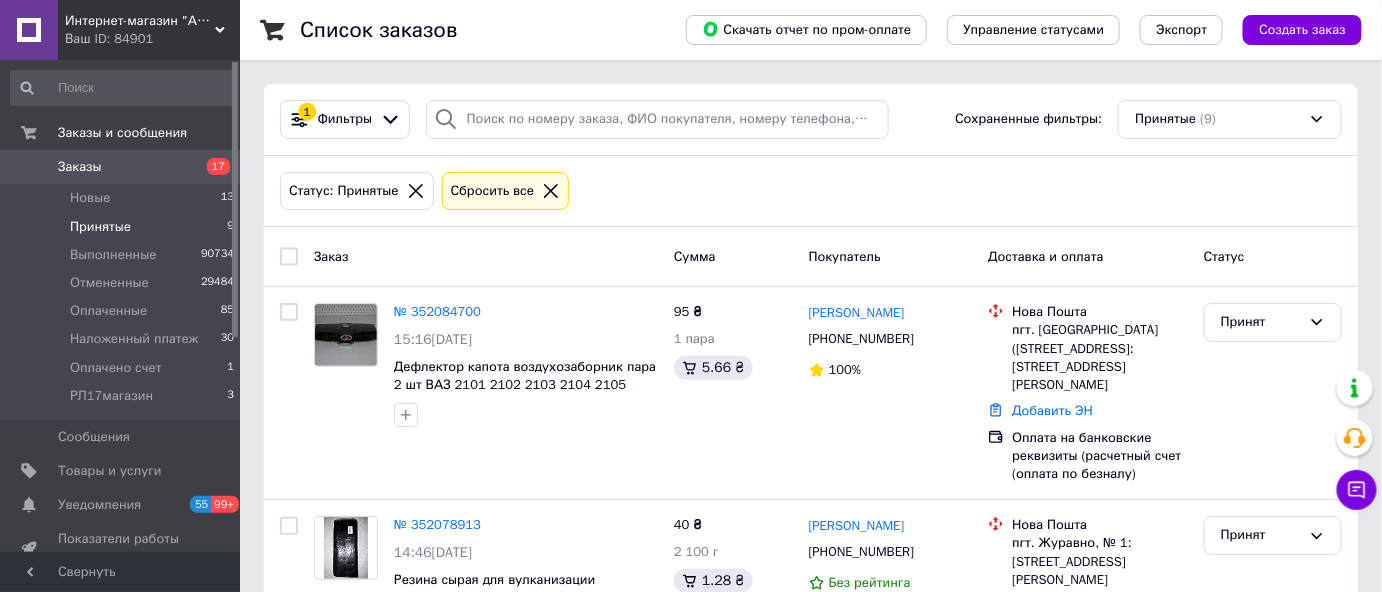 click 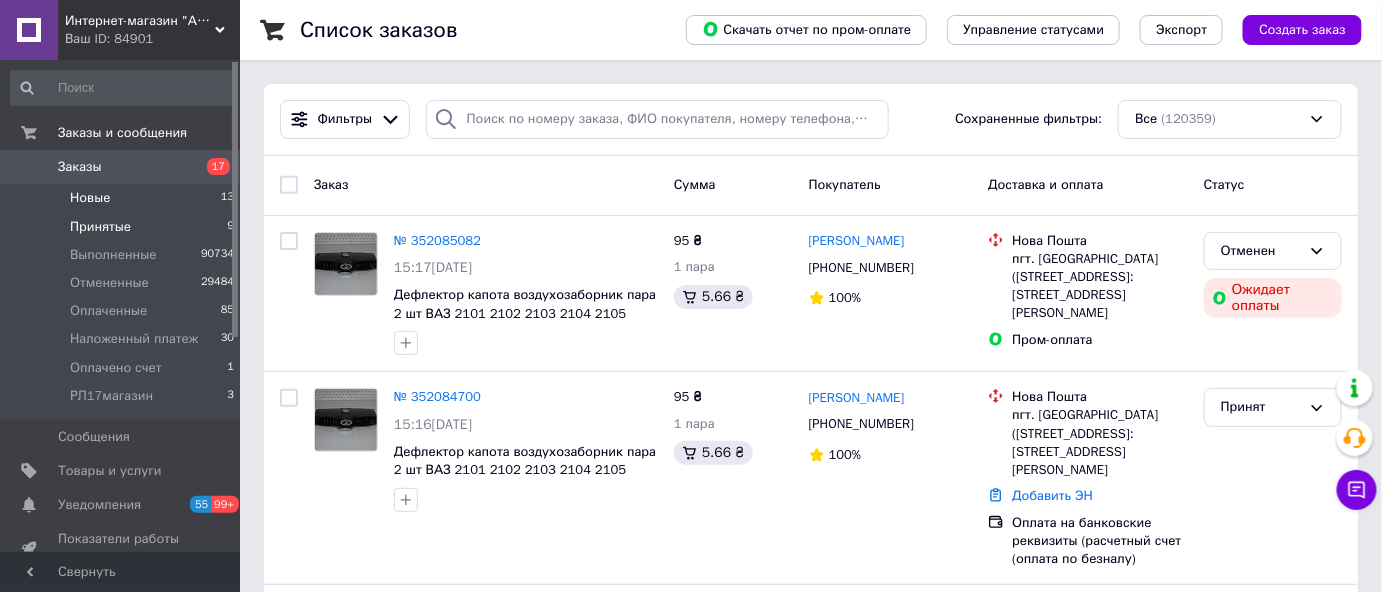 click on "Новые" at bounding box center [90, 198] 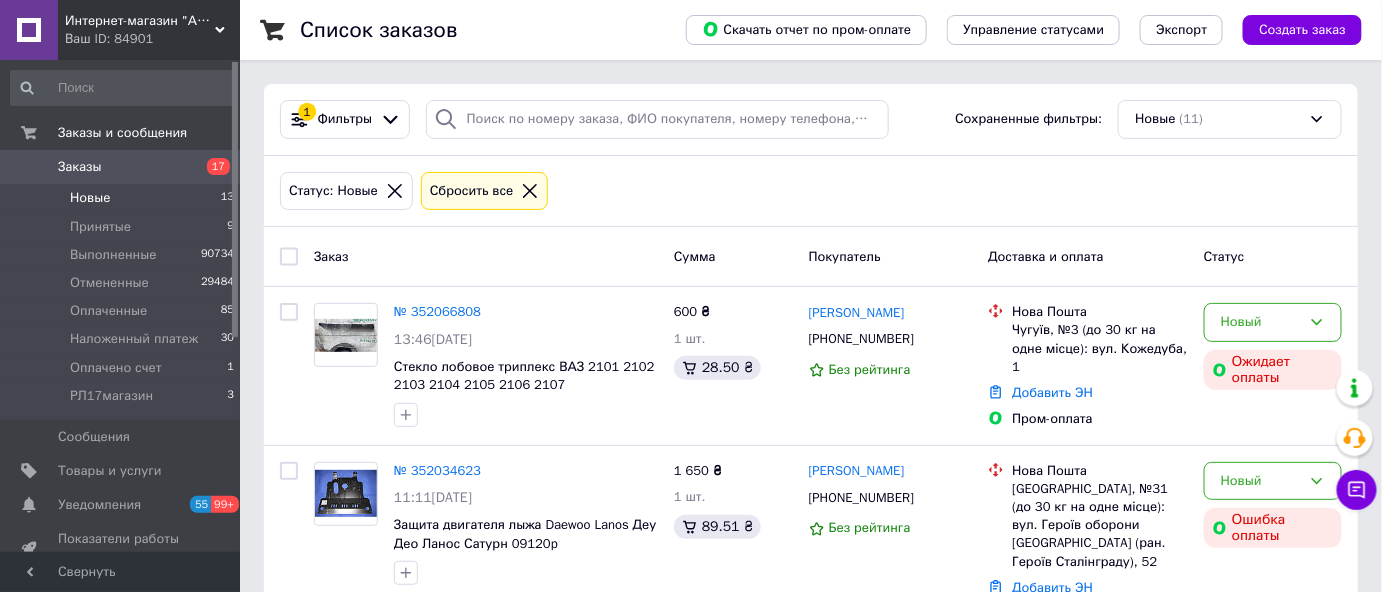 click 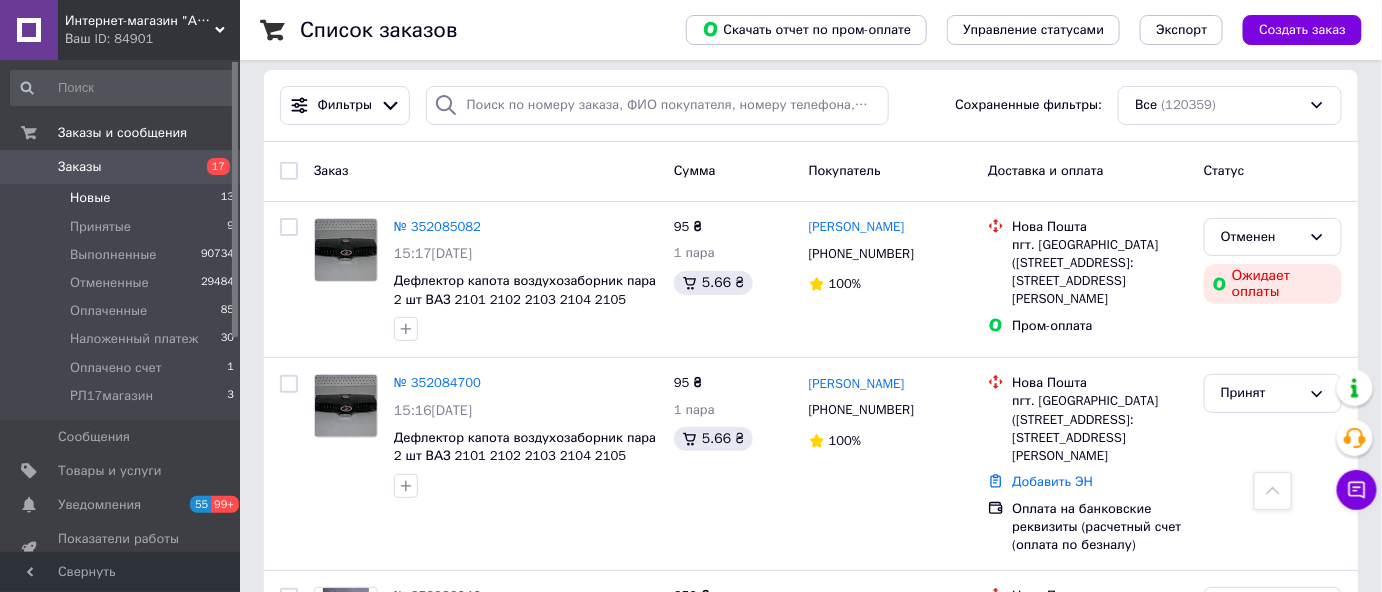 scroll, scrollTop: 0, scrollLeft: 0, axis: both 